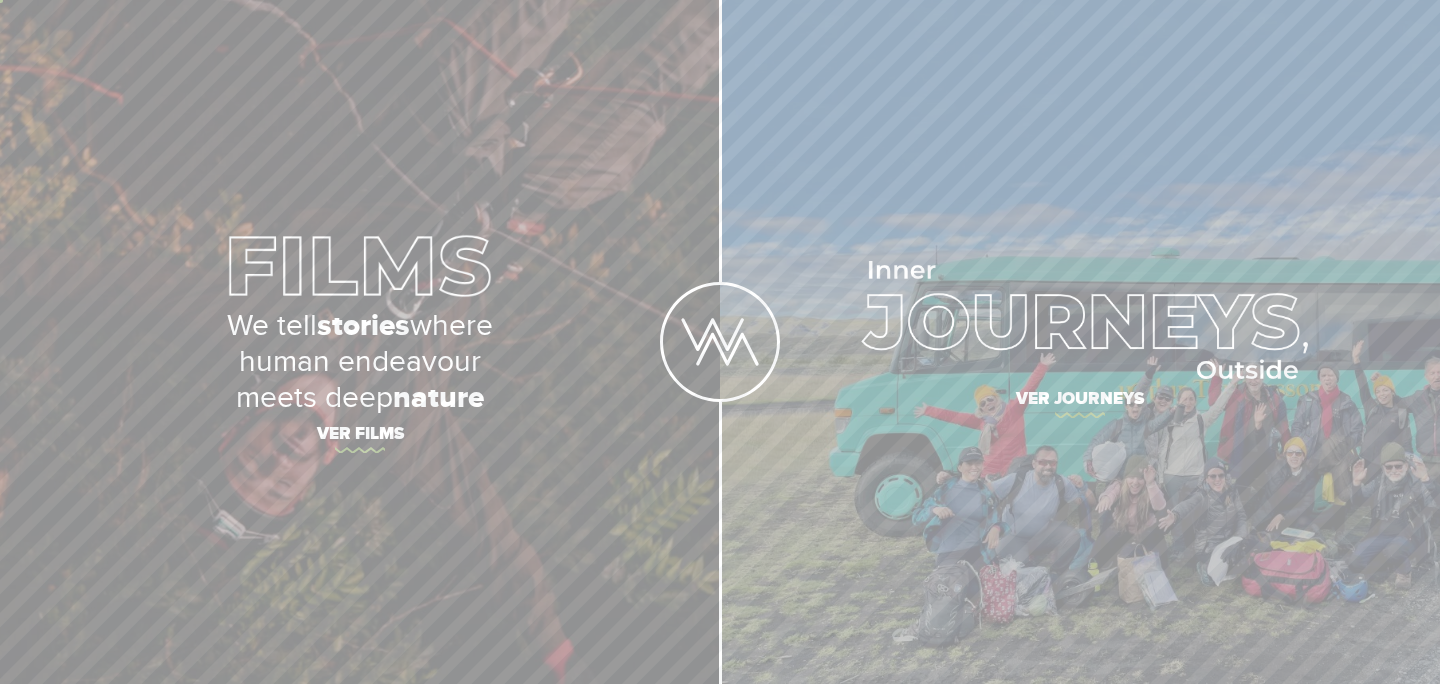 scroll, scrollTop: 0, scrollLeft: 0, axis: both 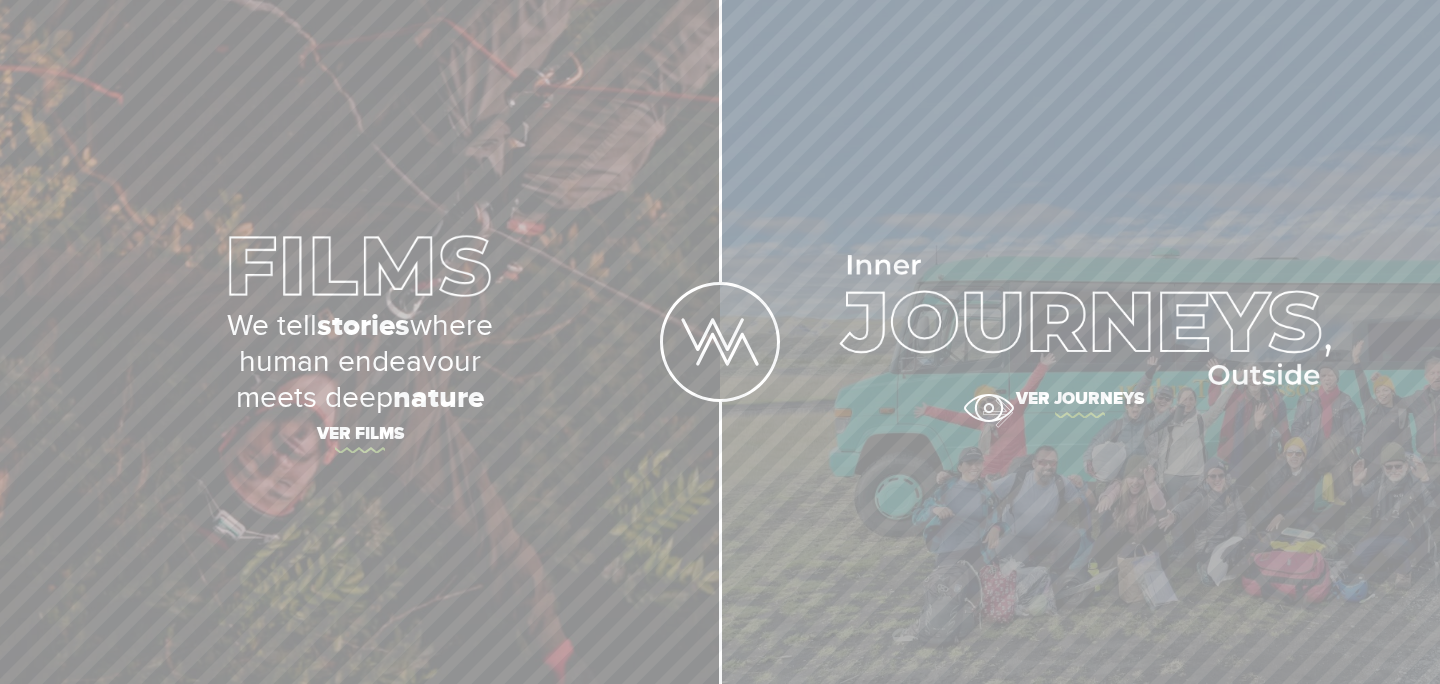 click on "Ver journeys" at bounding box center [1080, 402] 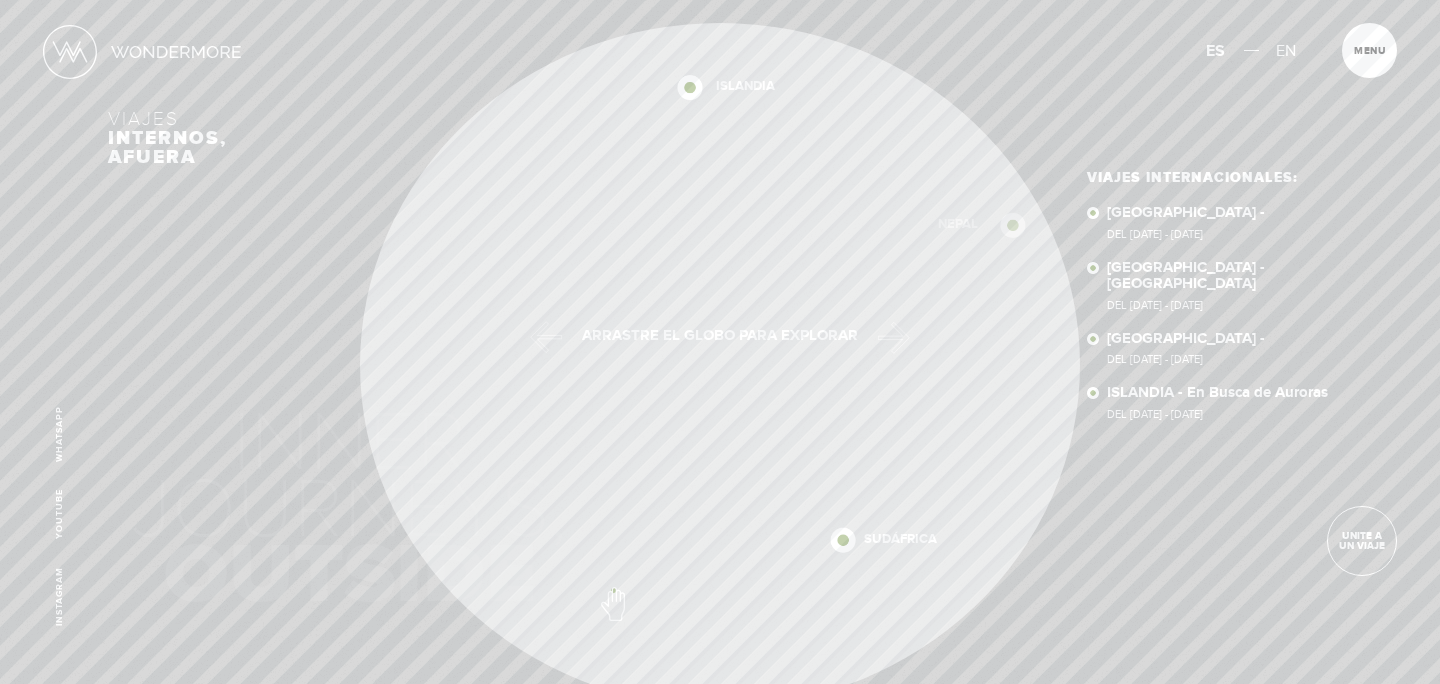 scroll, scrollTop: 0, scrollLeft: 0, axis: both 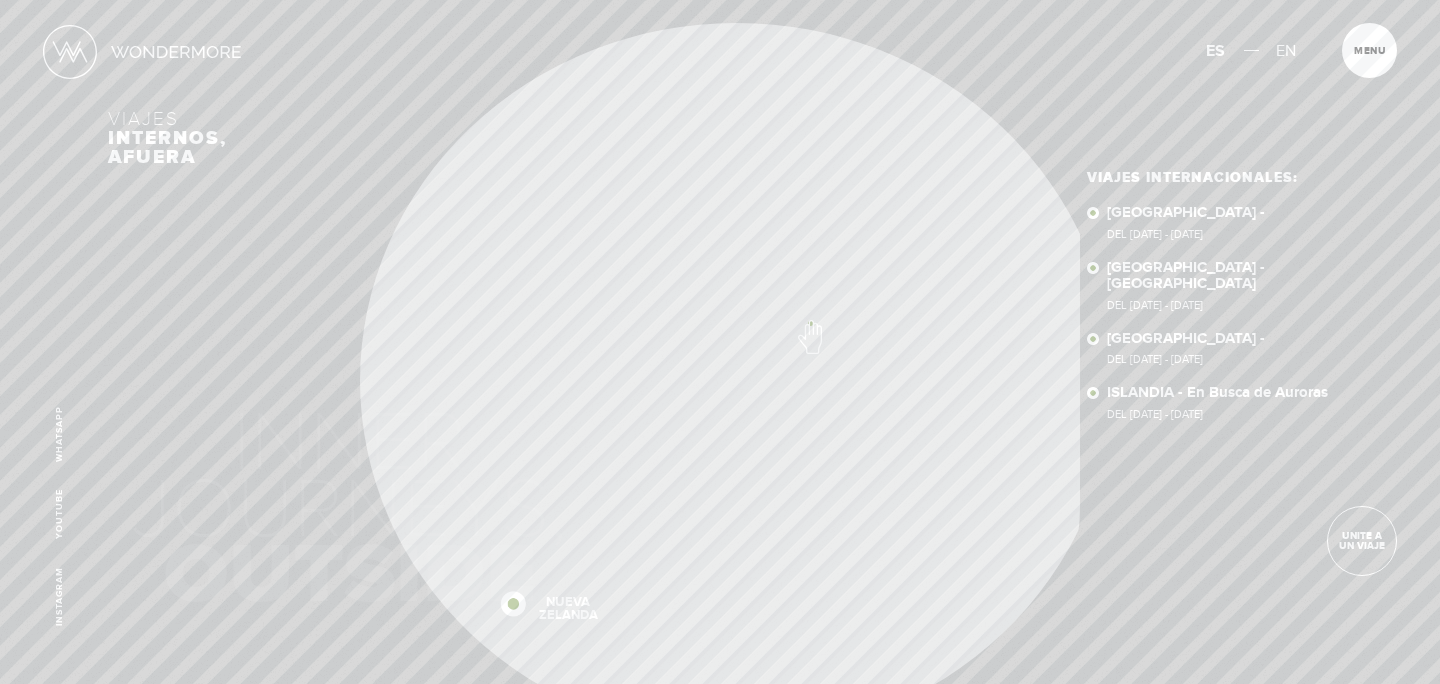 click on "ISLANDIA
NEPAL
SUDÁFRICA
NUEVA ZELANDA
ISLANDIA" at bounding box center [720, 365] 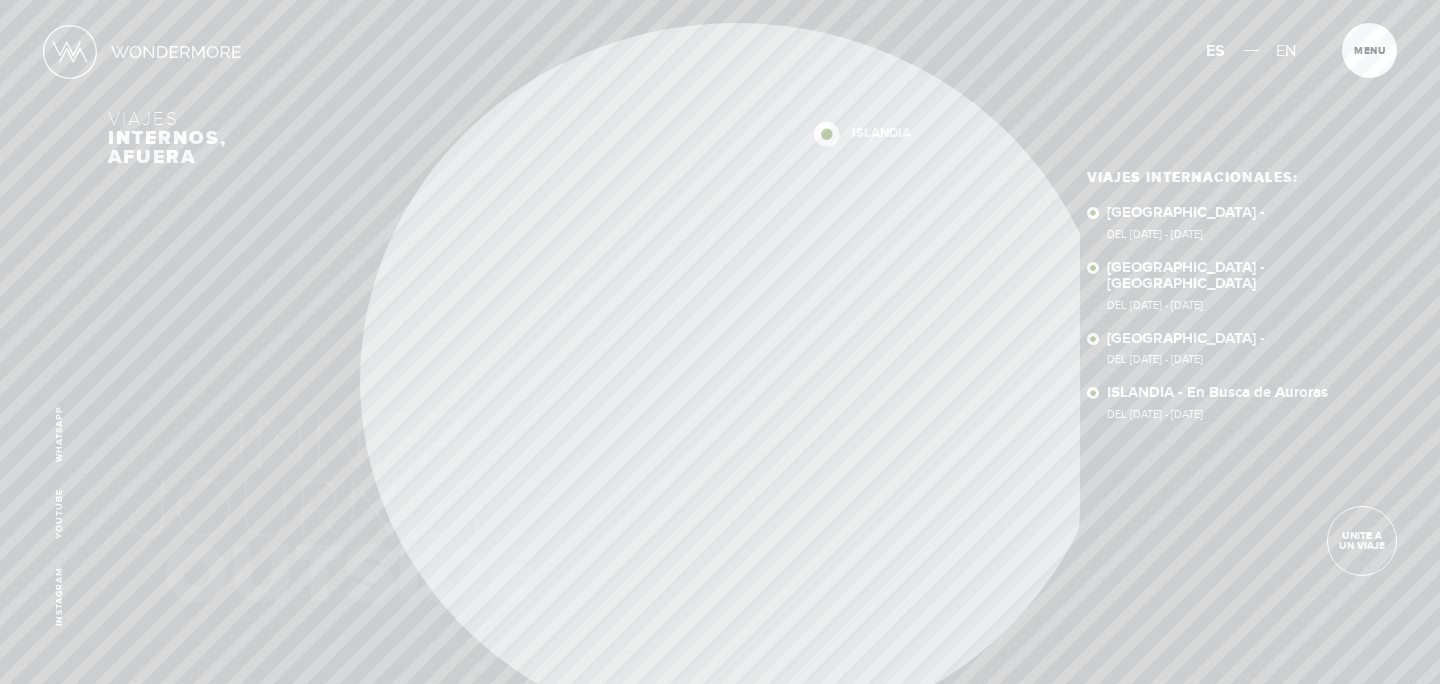 click on "Inicio
Viajes Internacionales
Sobre Wondermore
Viajes Pasados
Viajes a la Medida
Nuestros libros
Experiencia Empresarial
Nuestro Blog
Anaconda Carbon
No journeys in the diving taxonomy!
Correo:  info@wondermore.org
ES
EN
Menu
Cerrar
Instagram
Youtube
WhatsApp
Unite a un viaje
cerrar" at bounding box center (720, 2597) 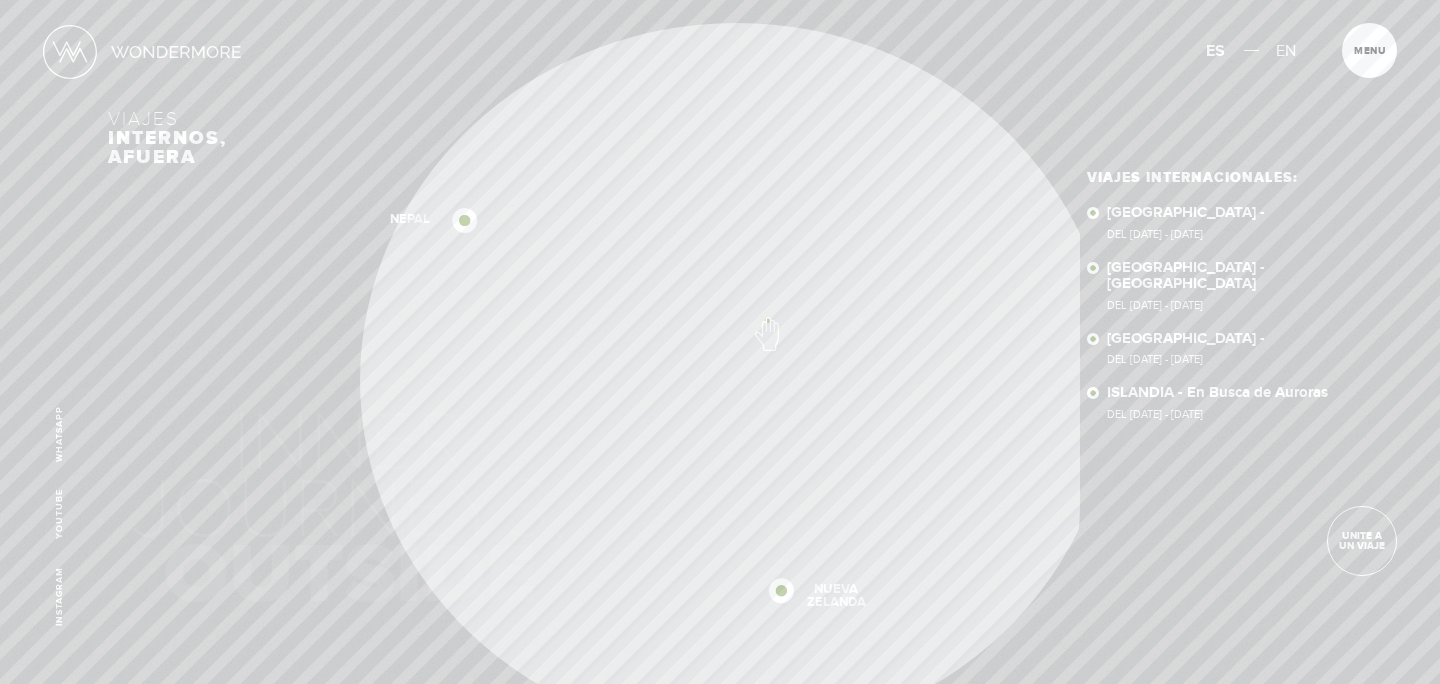 click on "Inicio
Viajes Internacionales
Sobre Wondermore
Viajes Pasados
Viajes a la Medida
Nuestros libros
Experiencia Empresarial
Nuestro Blog
Anaconda Carbon
No journeys in the diving taxonomy!
Correo:  info@wondermore.org
ES
EN
Menu
Cerrar
Instagram
Youtube
WhatsApp
Unite a un viaje
cerrar" at bounding box center (720, 2597) 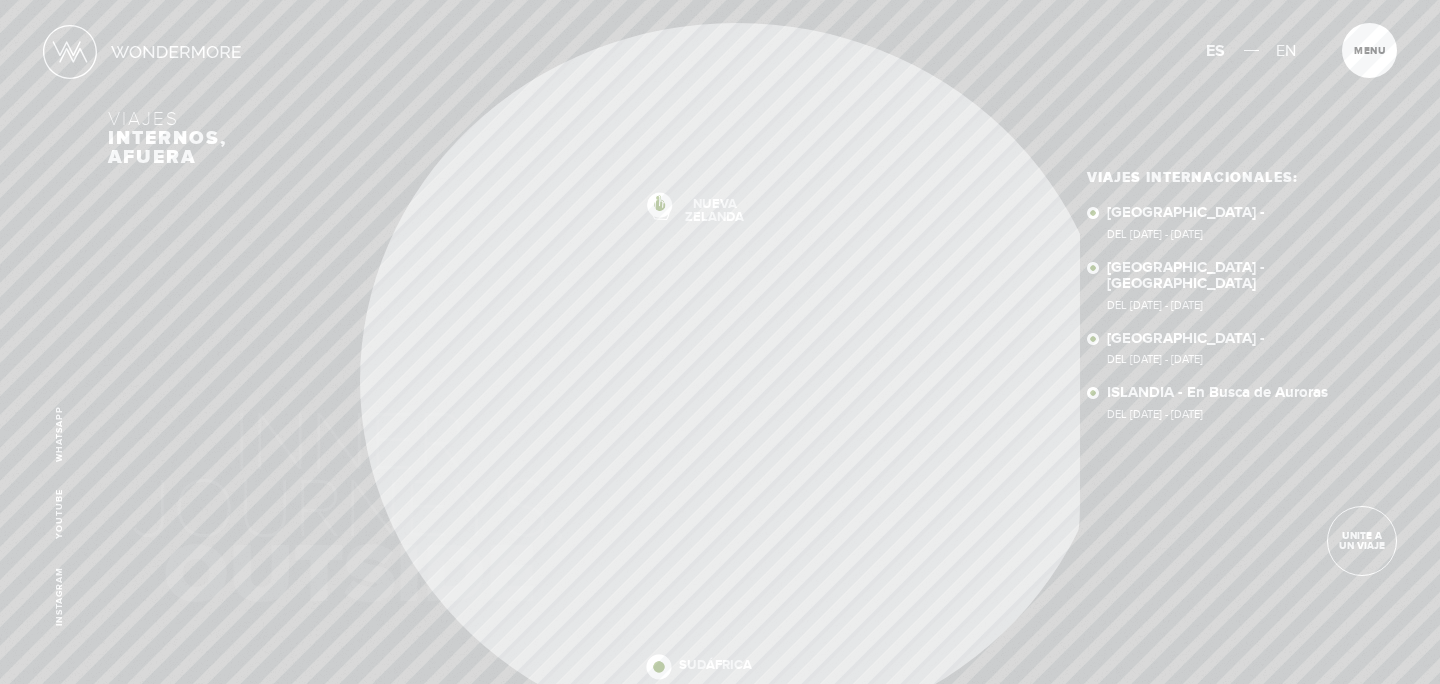 click at bounding box center [659, 204] 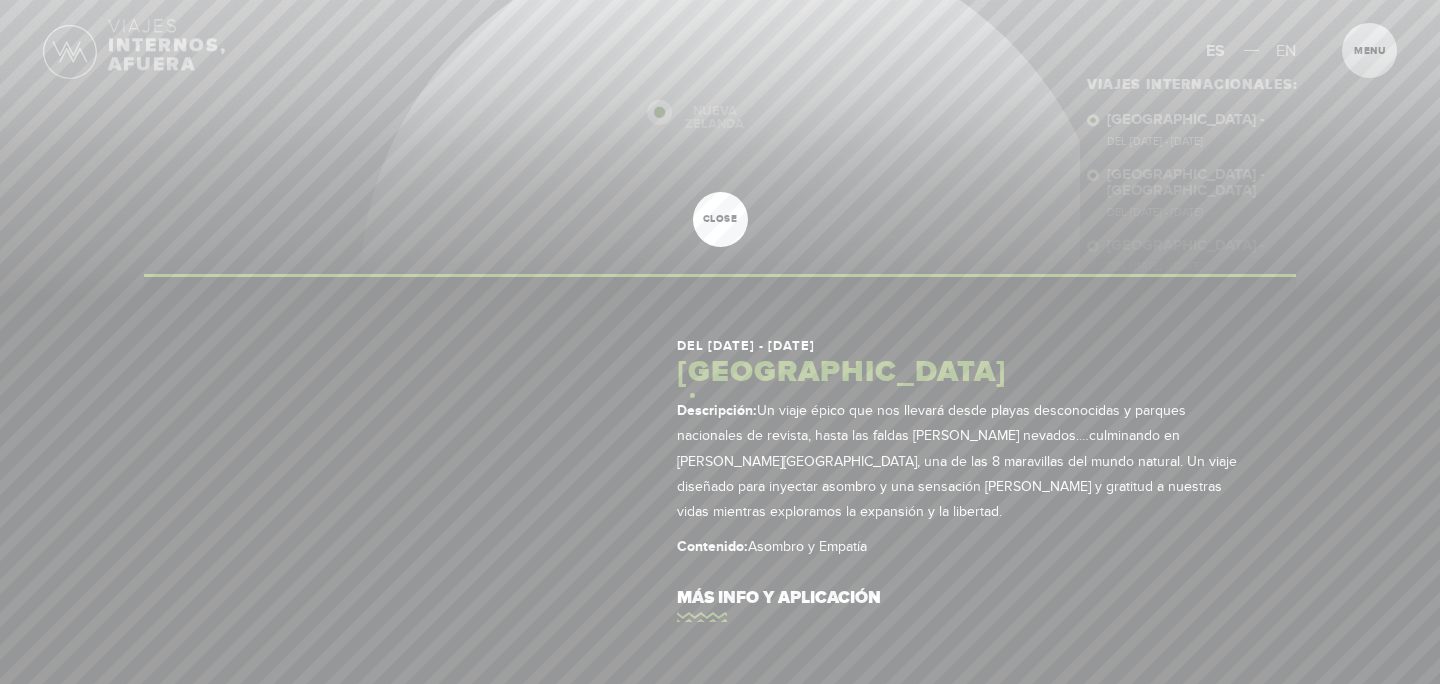 scroll, scrollTop: 121, scrollLeft: 0, axis: vertical 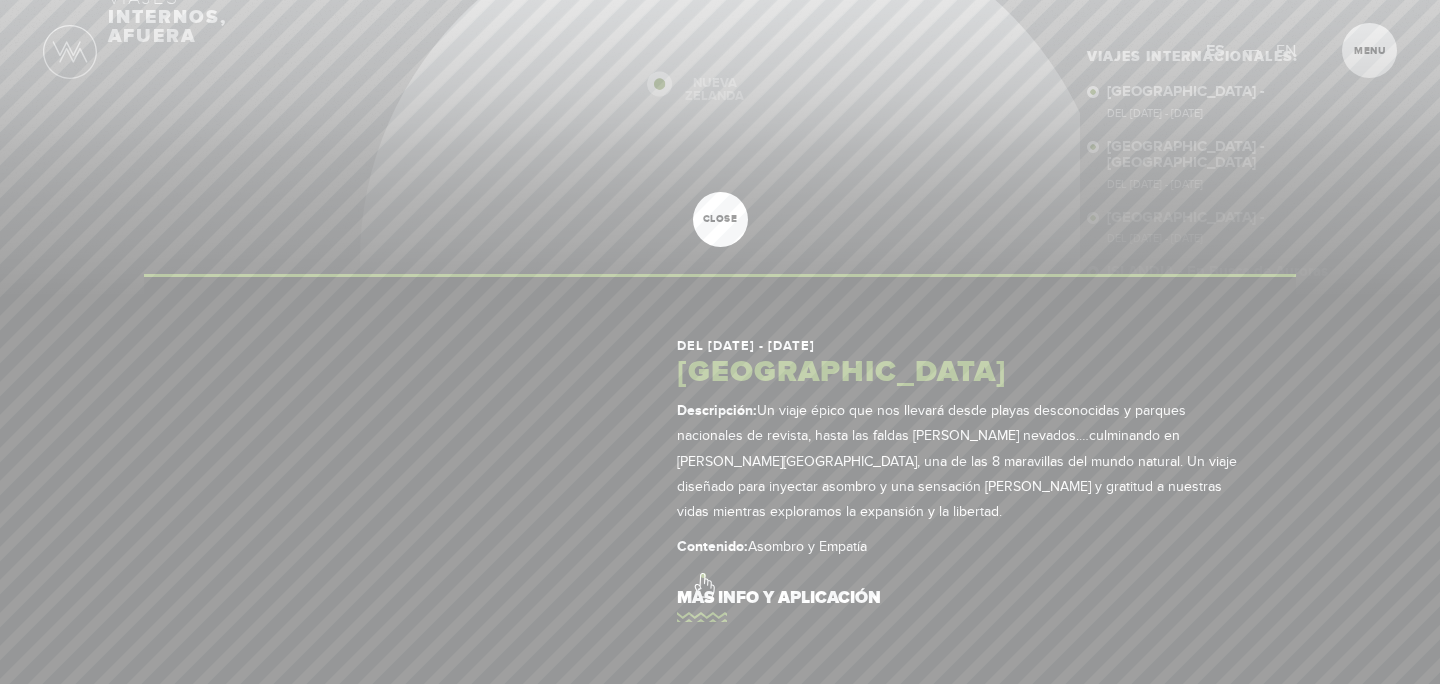 click on "más info y aplicación" at bounding box center [965, 597] 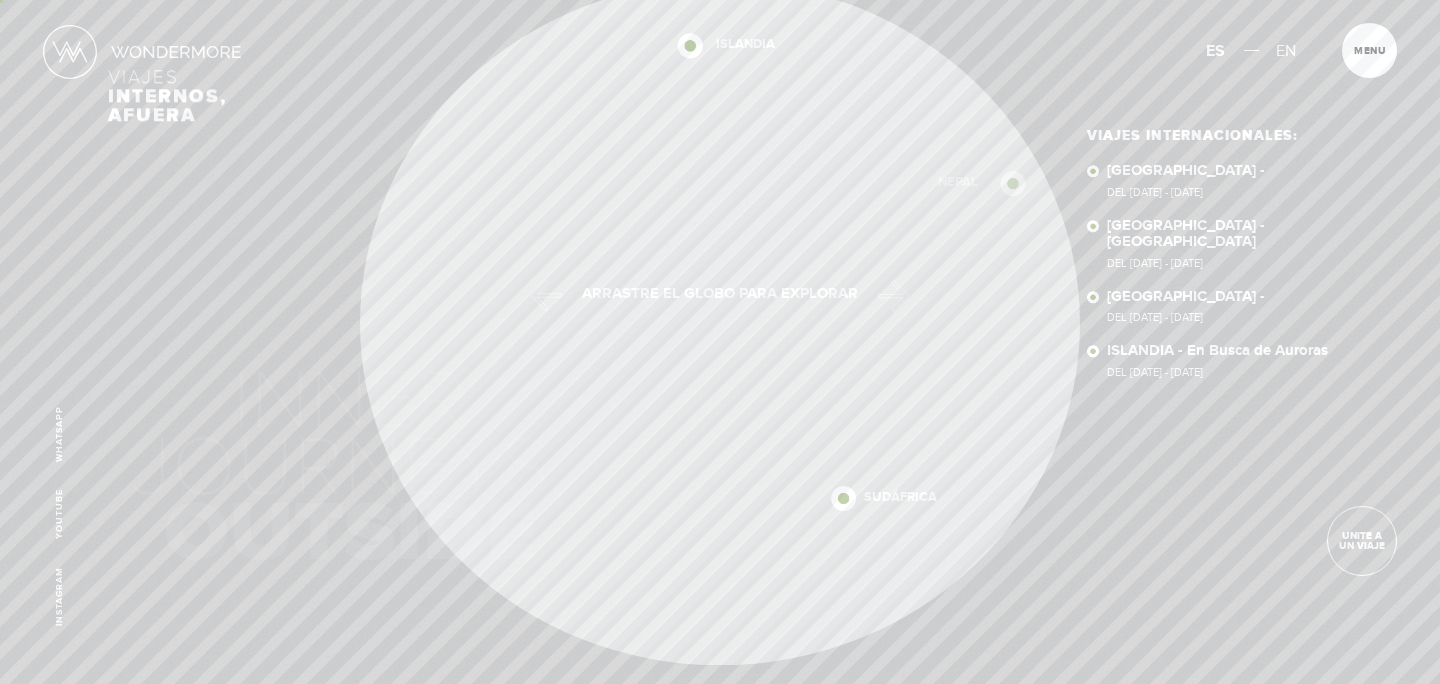 scroll, scrollTop: 0, scrollLeft: 0, axis: both 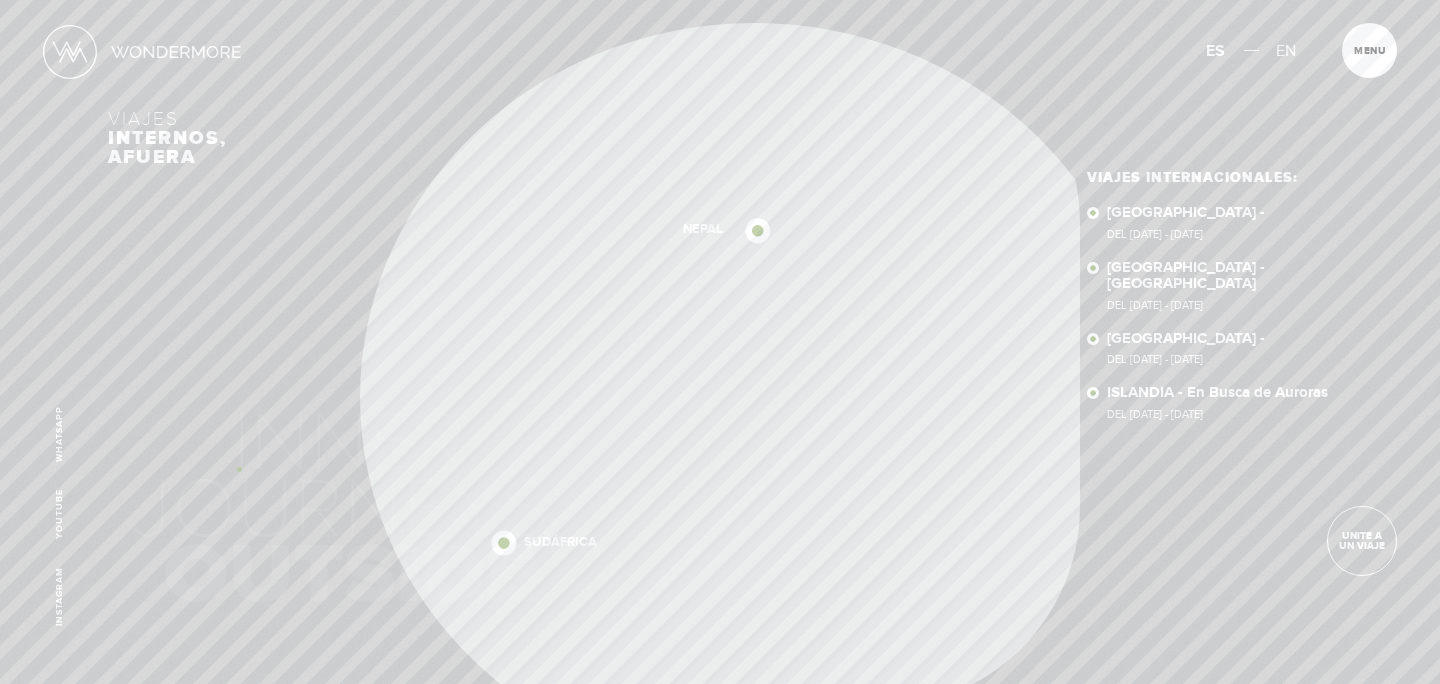 click on "NEPAL
SUDÁFRICA
NUEVA ZELANDA
ISLANDIA" at bounding box center (720, 365) 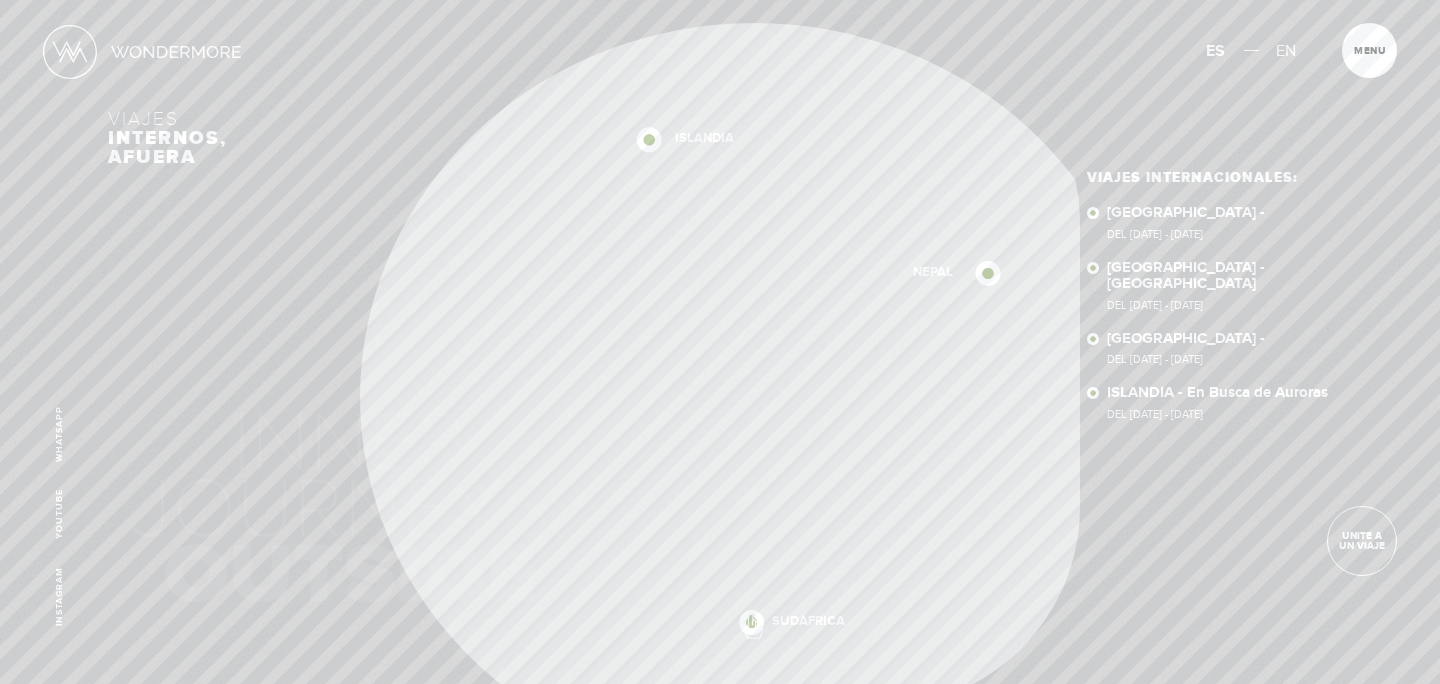 click on "Inicio
Viajes Internacionales
Sobre Wondermore
Viajes Pasados
Viajes a la Medida
Nuestros libros
Experiencia Empresarial
Nuestro Blog
Anaconda Carbon
No journeys in the diving taxonomy!
Correo:  info@wondermore.org
ES
EN
Menu
Cerrar
Instagram
Youtube
WhatsApp
Unite a un viaje
cerrar
Unite a un viaje" at bounding box center (720, 0) 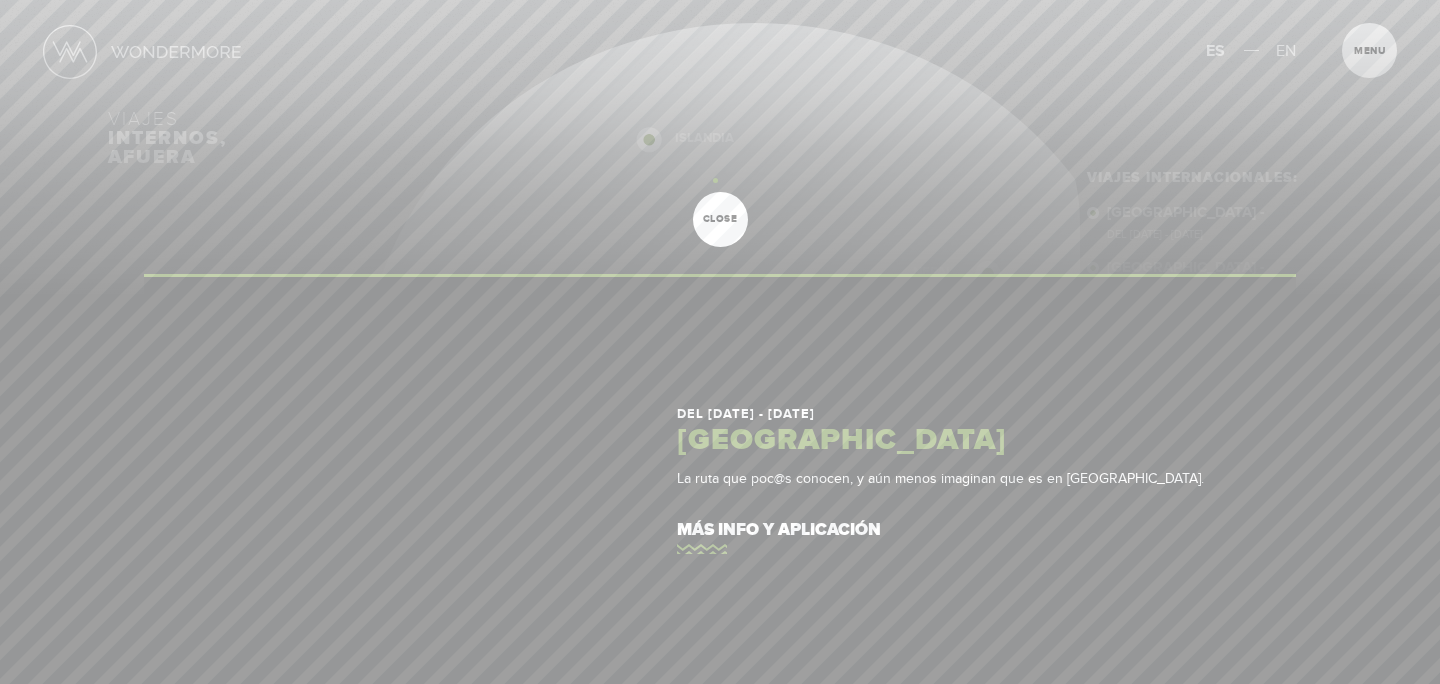 click at bounding box center (720, 342) 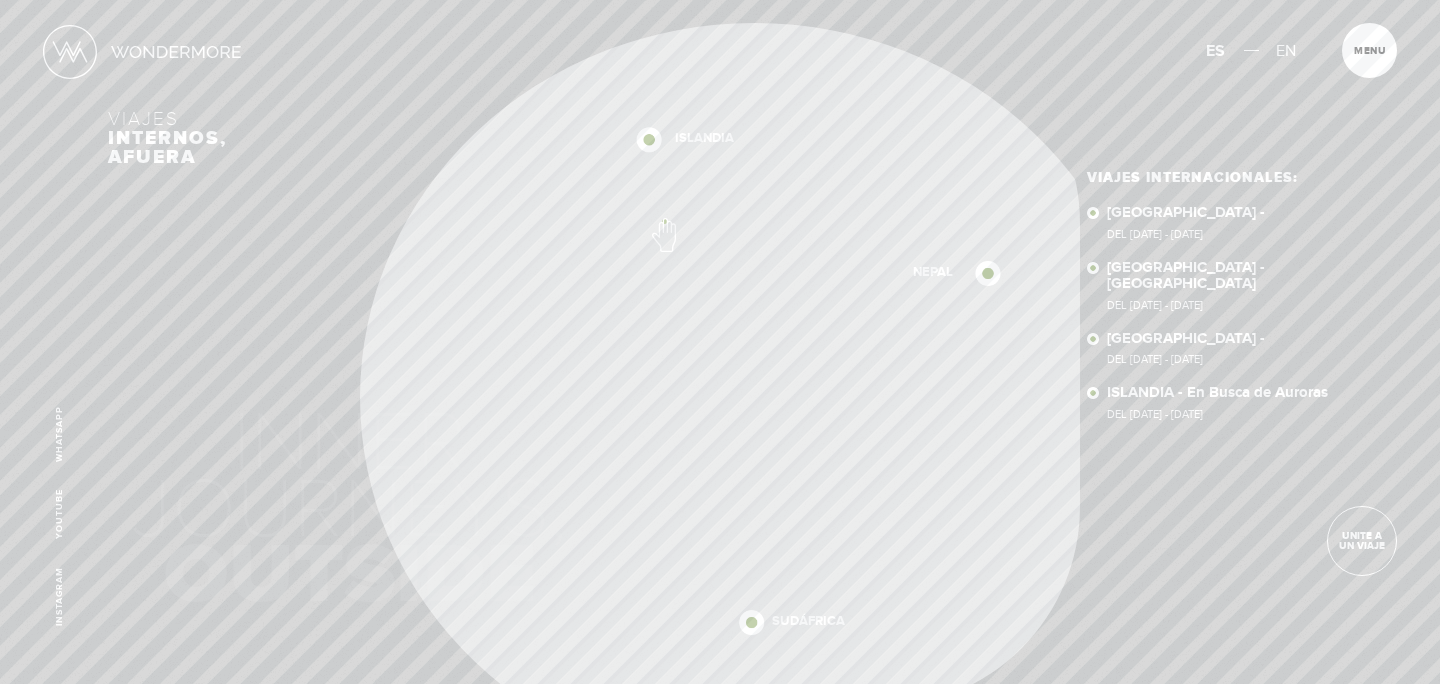click on "Inicio
Viajes Internacionales
Sobre Wondermore
Viajes Pasados
Viajes a la Medida
Nuestros libros
Experiencia Empresarial
Nuestro Blog
Anaconda Carbon
No journeys in the diving taxonomy!
Correo:  info@wondermore.org
ES
EN
Menu
Cerrar
Instagram
Youtube
WhatsApp
Unite a un viaje
cerrar
Unite a un viaje" at bounding box center (720, 0) 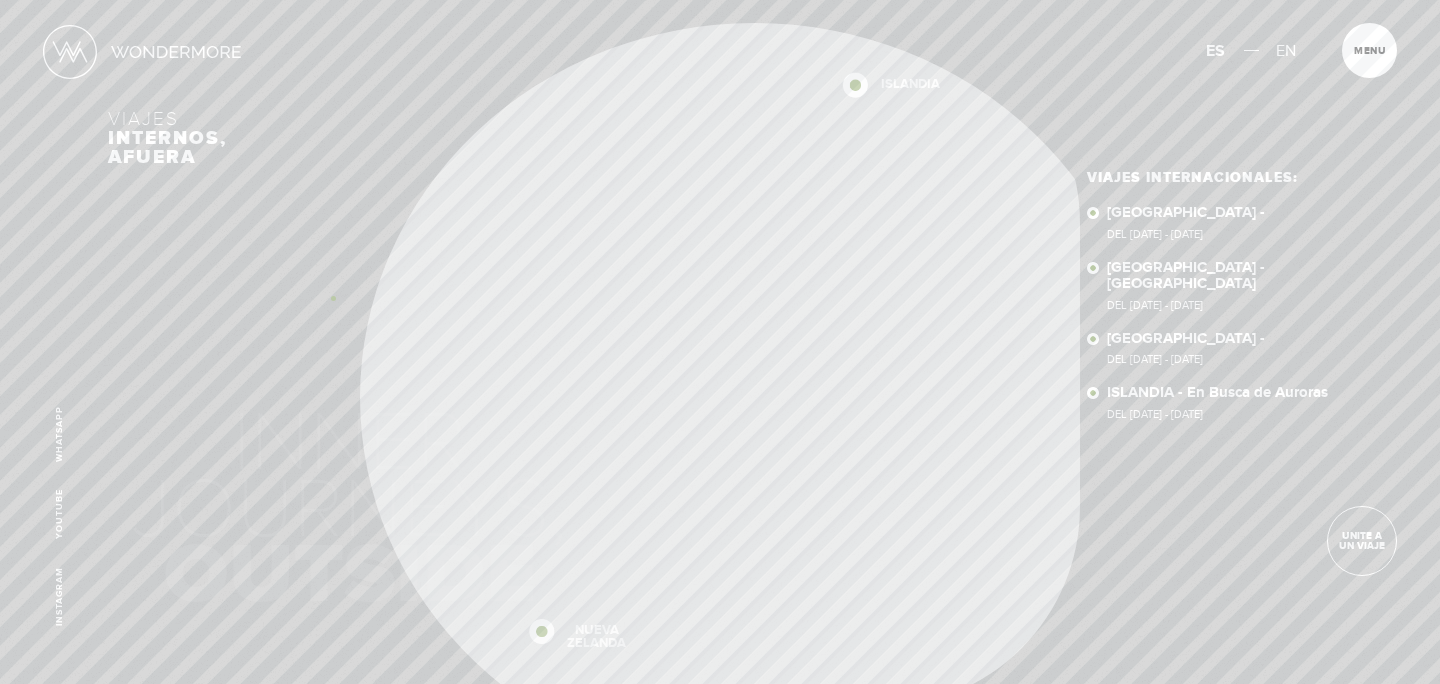 drag, startPoint x: 728, startPoint y: 221, endPoint x: 333, endPoint y: 298, distance: 402.4351 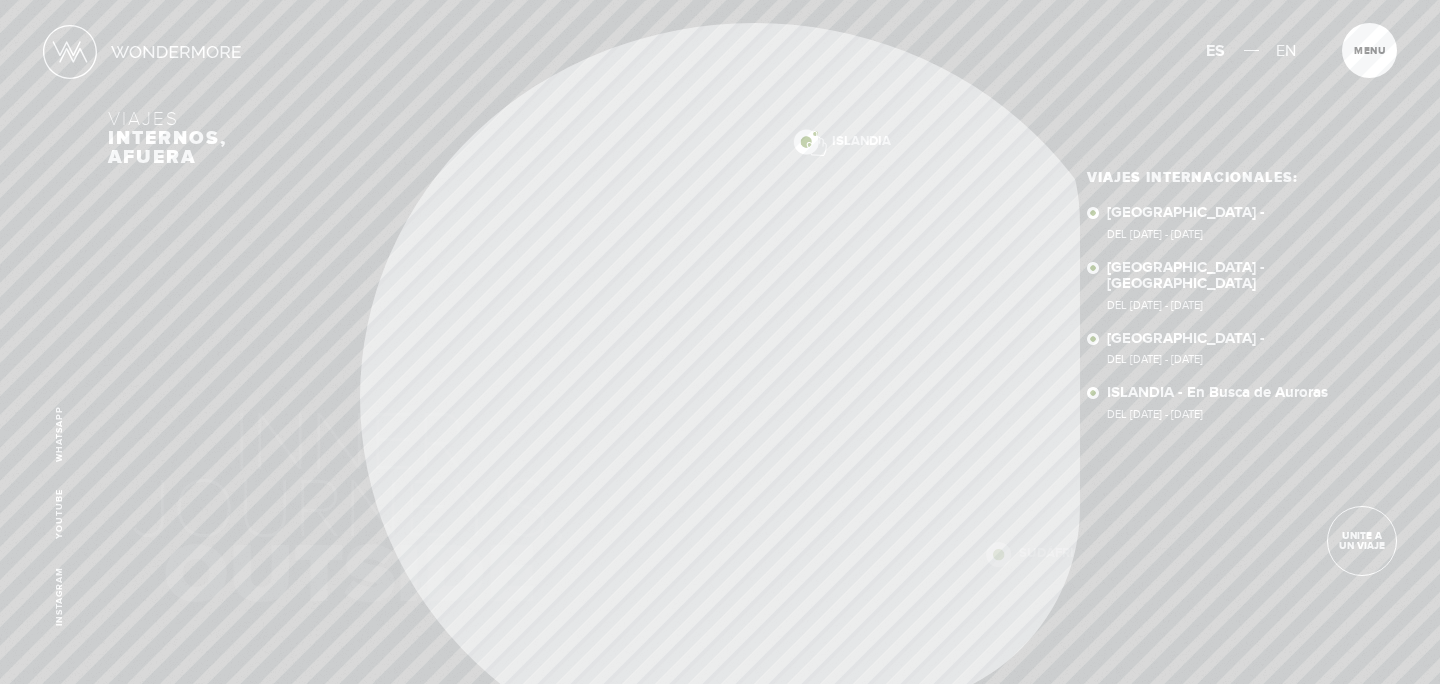 click on "Inicio
Viajes Internacionales
Sobre Wondermore
Viajes Pasados
Viajes a la Medida
Nuestros libros
Experiencia Empresarial
Nuestro Blog
Anaconda Carbon
No journeys in the diving taxonomy!
Correo:  info@wondermore.org
ES
EN
Menu
Cerrar
Instagram
Youtube
WhatsApp
Unite a un viaje
cerrar
Unite a un viaje" at bounding box center [720, 0] 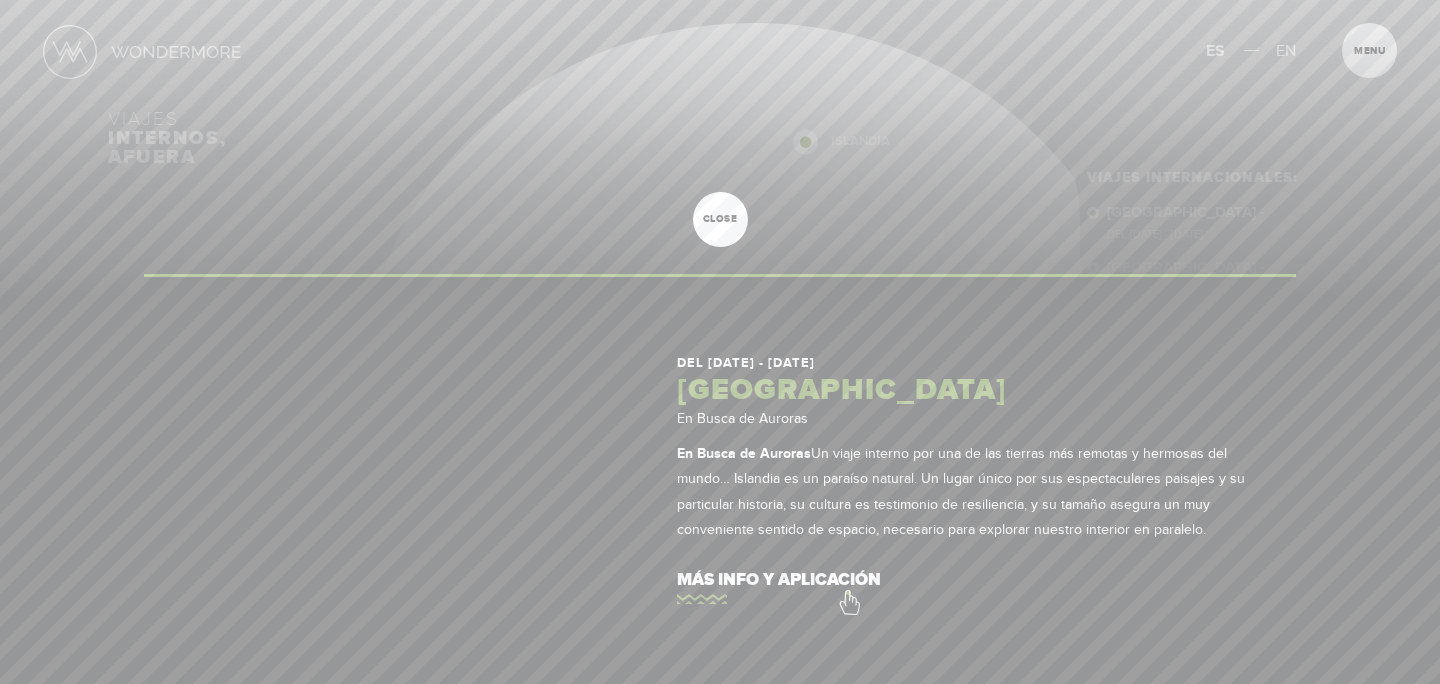 click on "más info y aplicación" at bounding box center [965, 580] 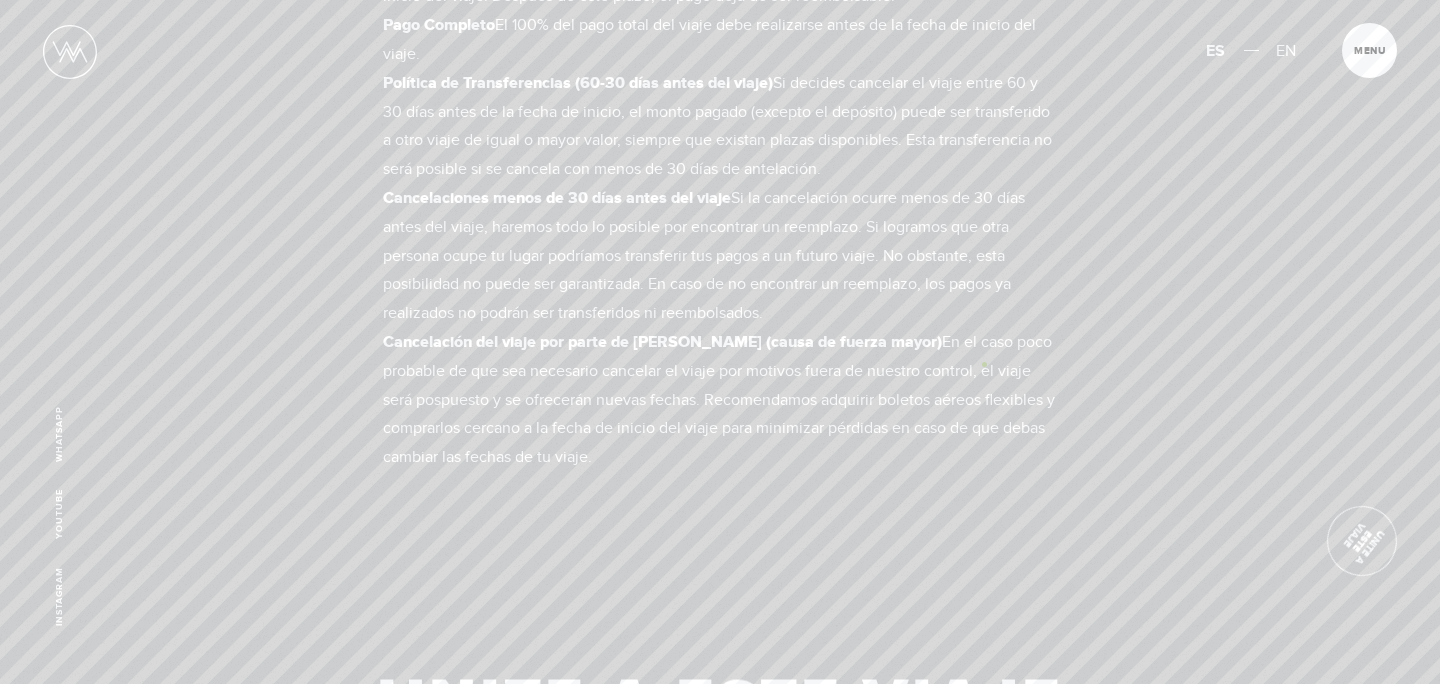 scroll, scrollTop: 12830, scrollLeft: 0, axis: vertical 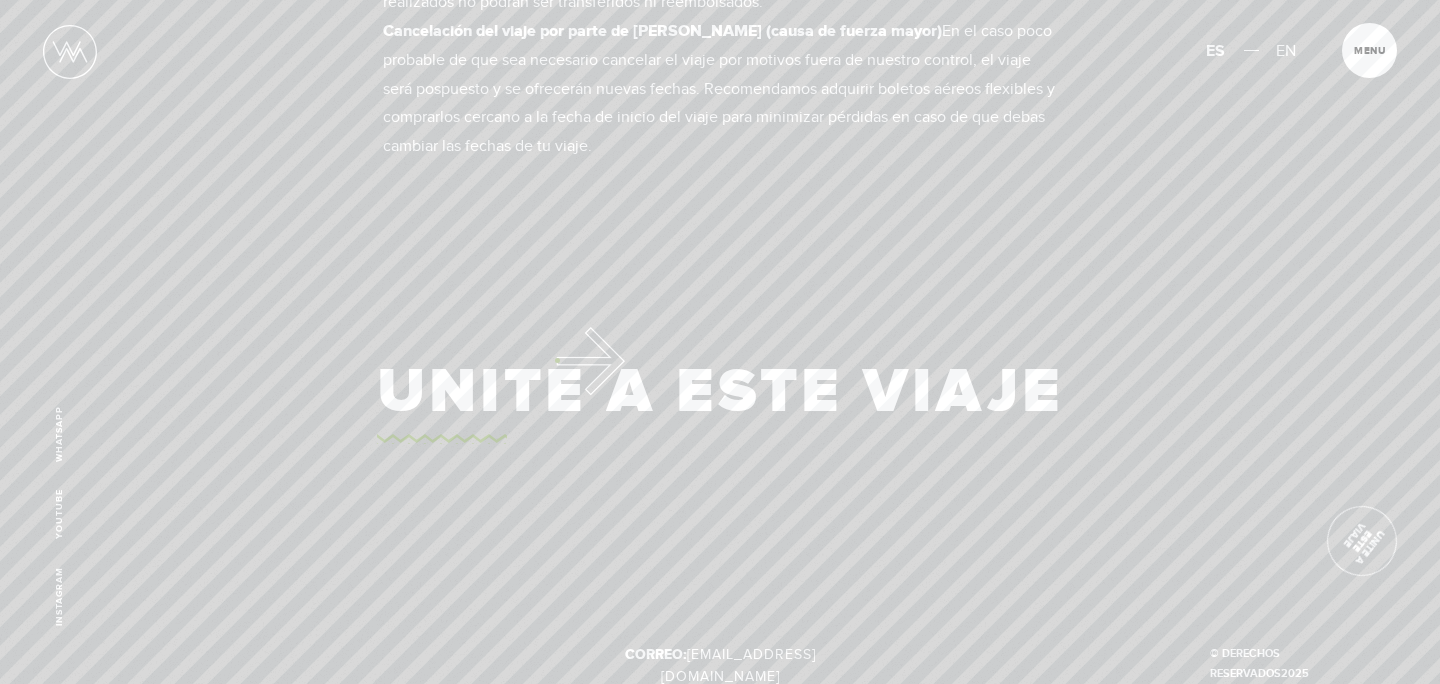 click on "Unite a este viaje" at bounding box center [720, 392] 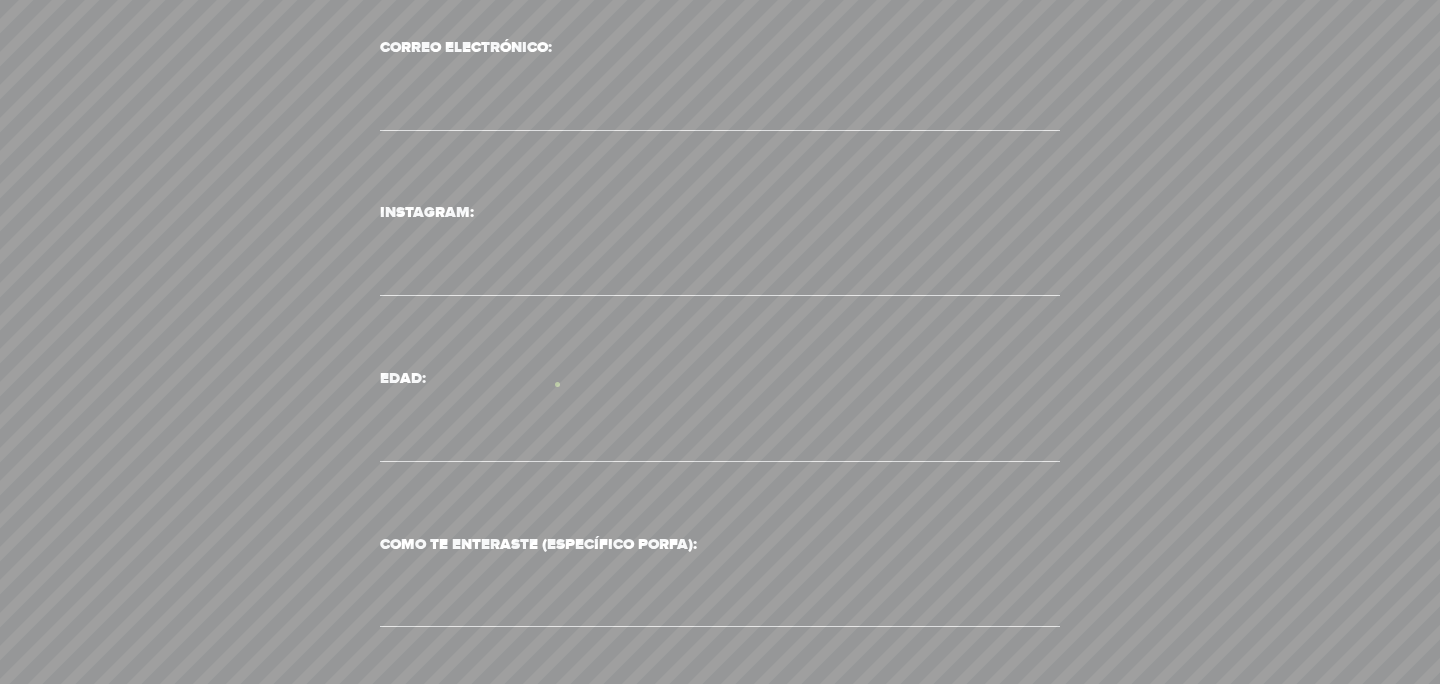 scroll, scrollTop: 0, scrollLeft: 0, axis: both 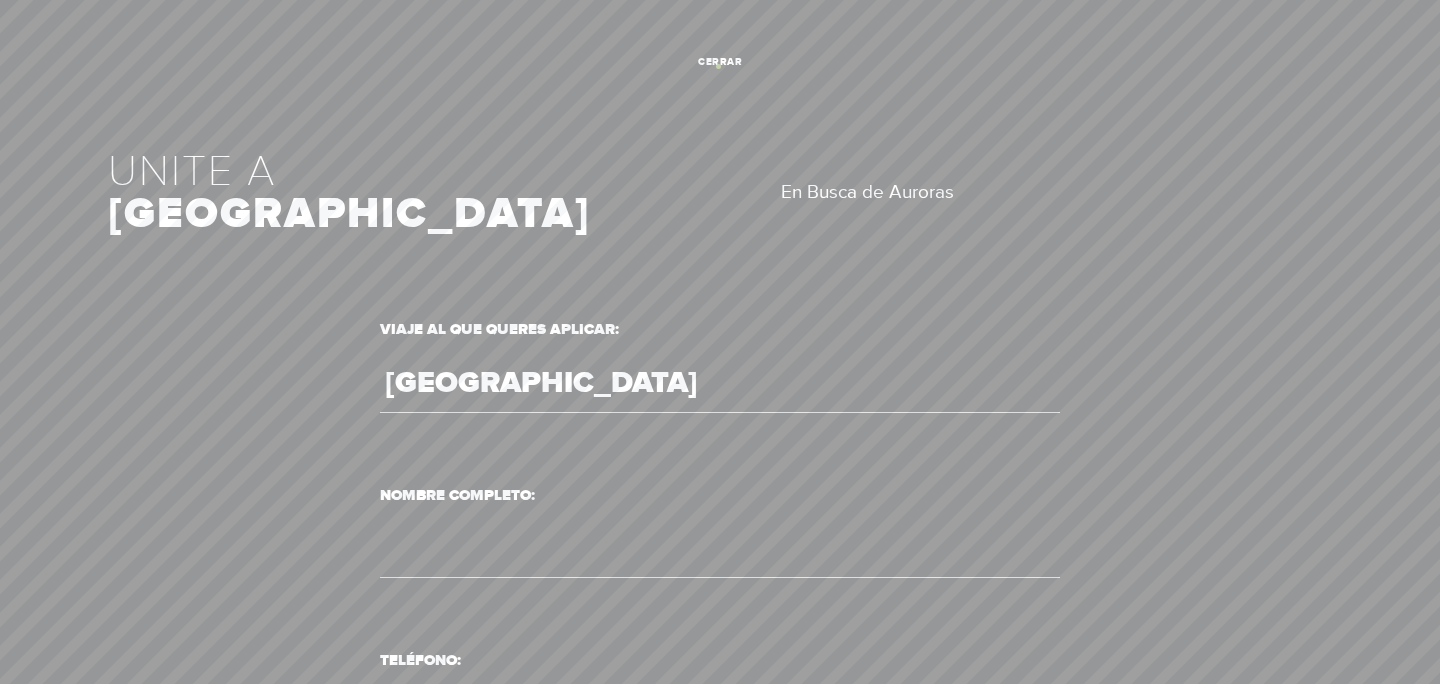 click on "cerrar" at bounding box center (720, 61) 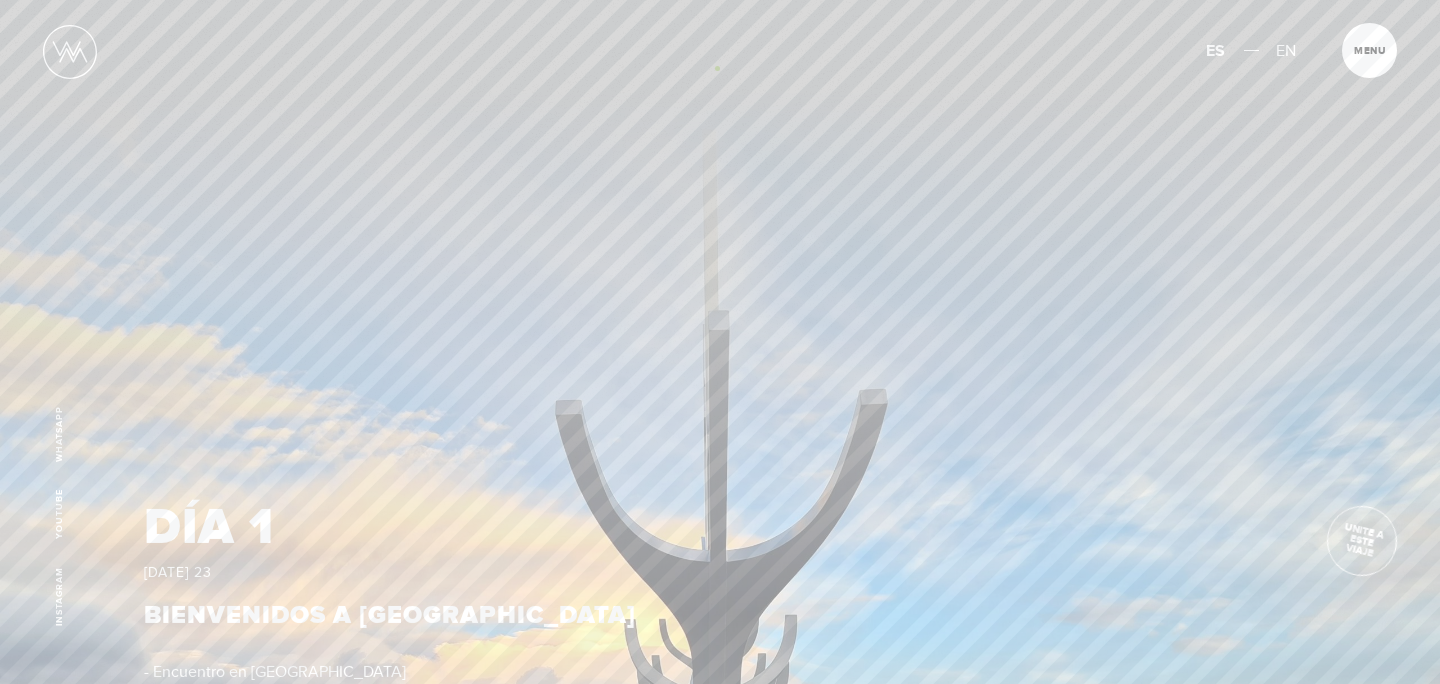 scroll, scrollTop: 0, scrollLeft: 0, axis: both 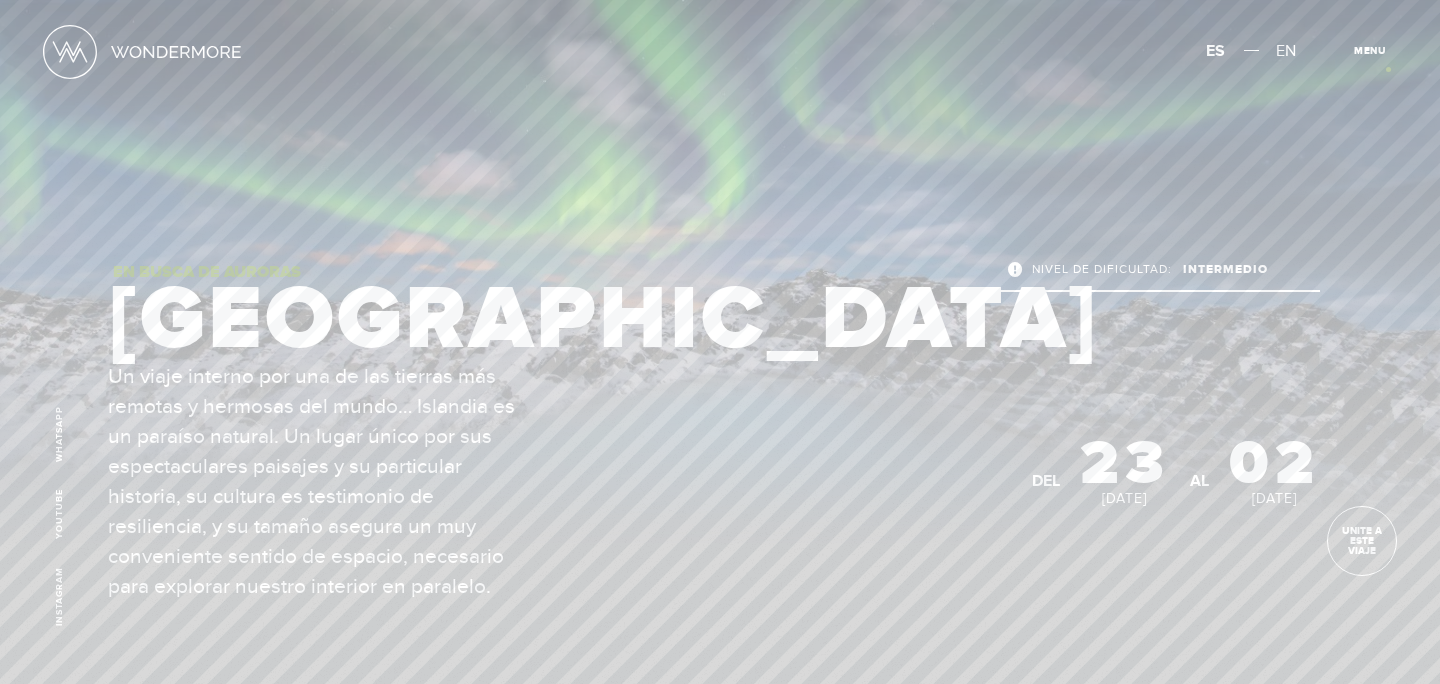 click on "Menu
Cerrar" at bounding box center (1369, 50) 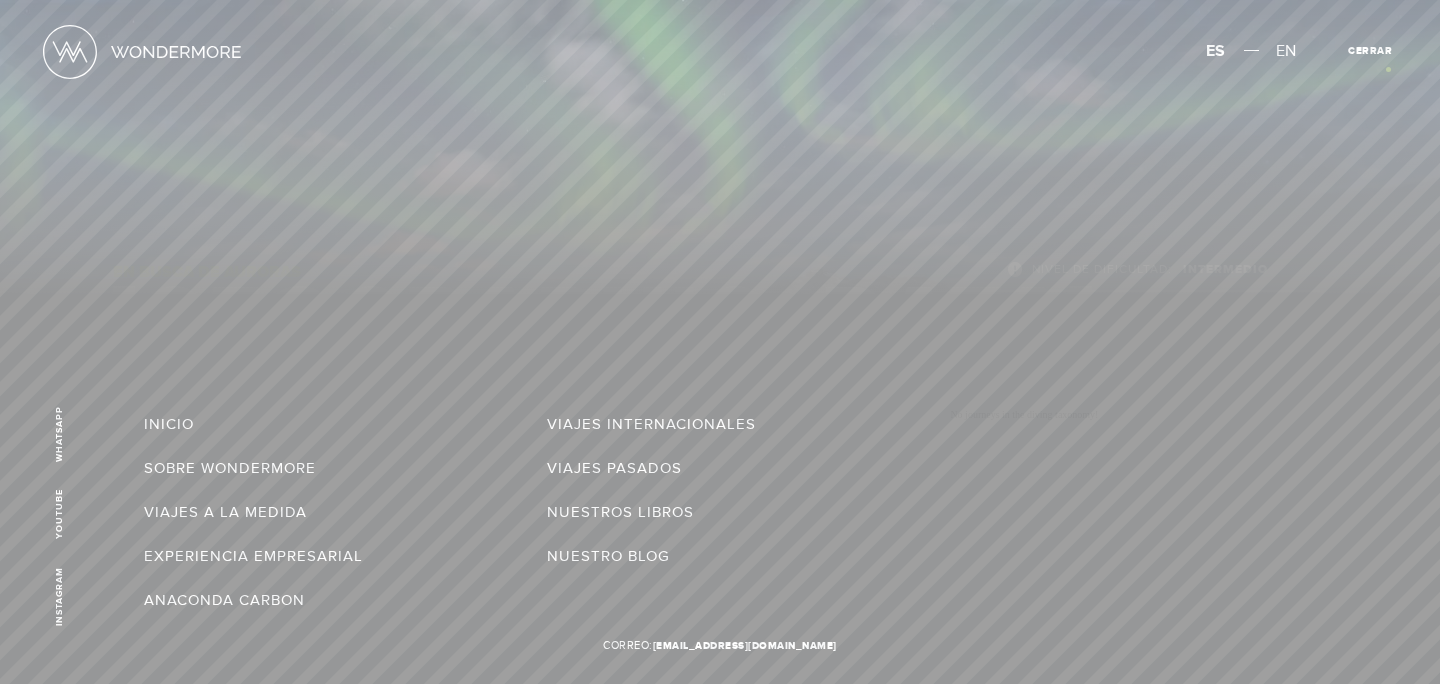 click on "Menu
Cerrar" at bounding box center [1369, 50] 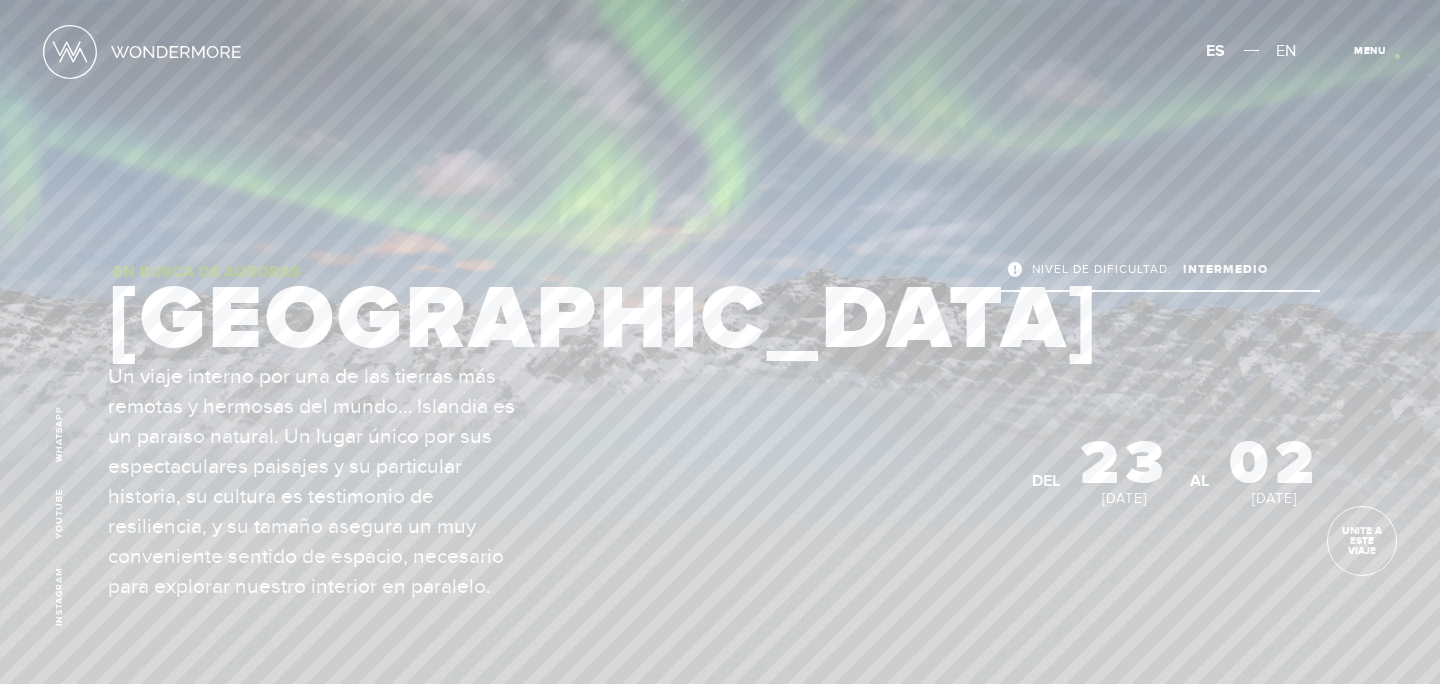 click on "Cerrar" at bounding box center [1380, 56] 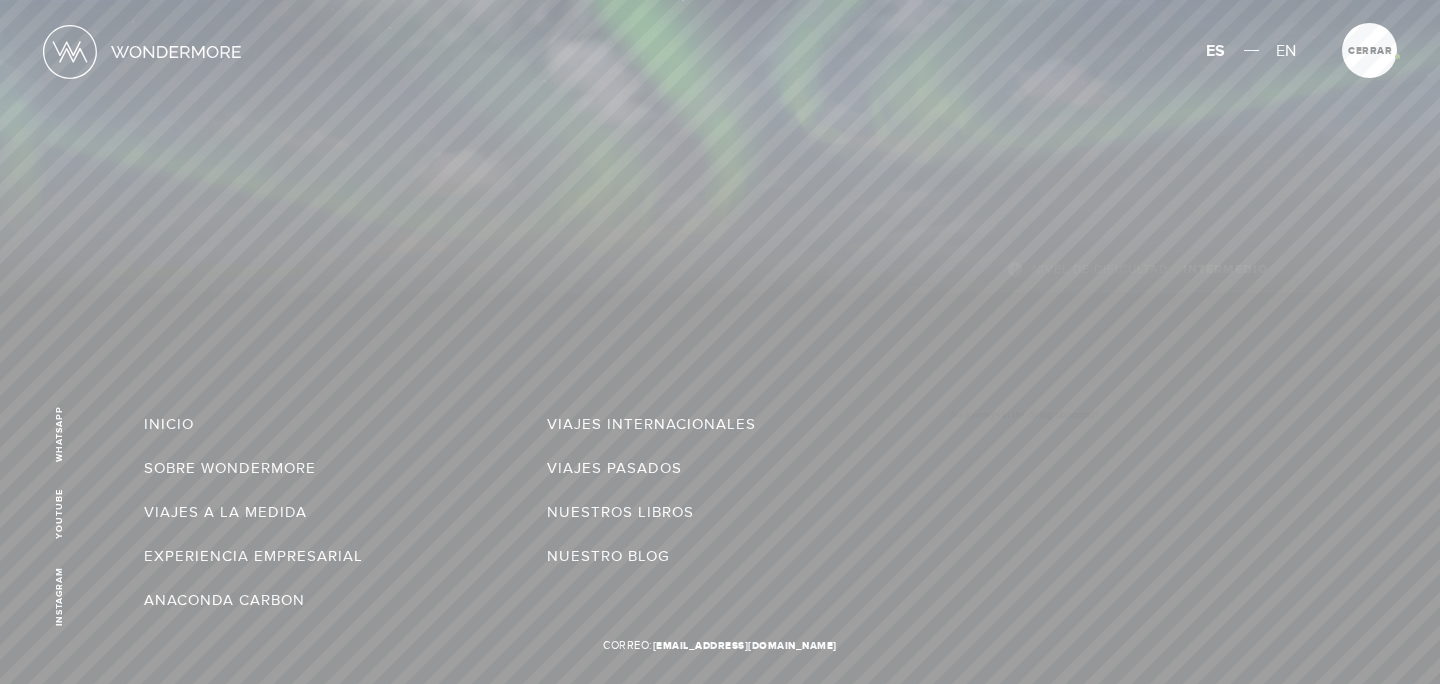click on "Inicio
Viajes Internacionales
Sobre Wondermore
Viajes Pasados
Viajes a la Medida
Nuestros libros
Experiencia Empresarial
Nuestro Blog
Anaconda Carbon
No journeys in the diving taxonomy!
Correo:  info@wondermore.org
ES
EN
Menu
Cerrar
Instagram
Youtube
WhatsApp
cerrar
Unite a Islandia" at bounding box center [720, 0] 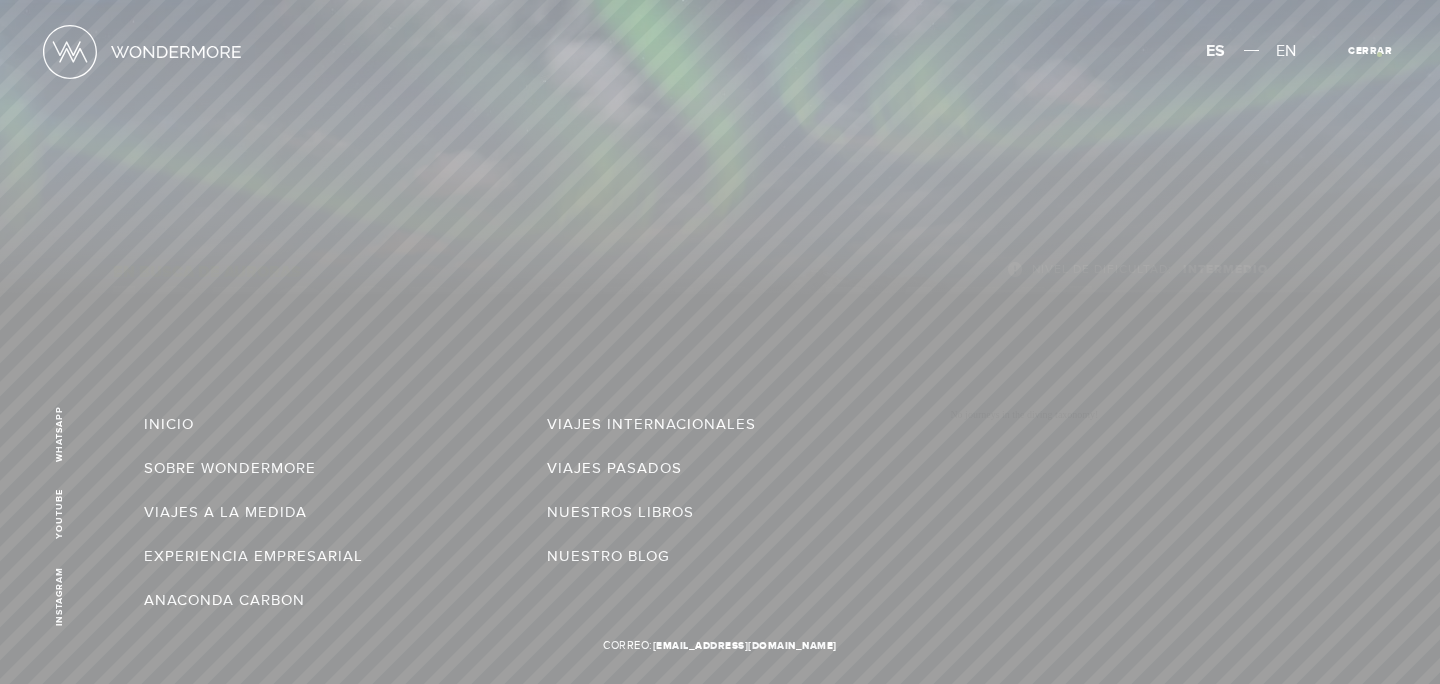 click on "Cerrar" at bounding box center [1370, 51] 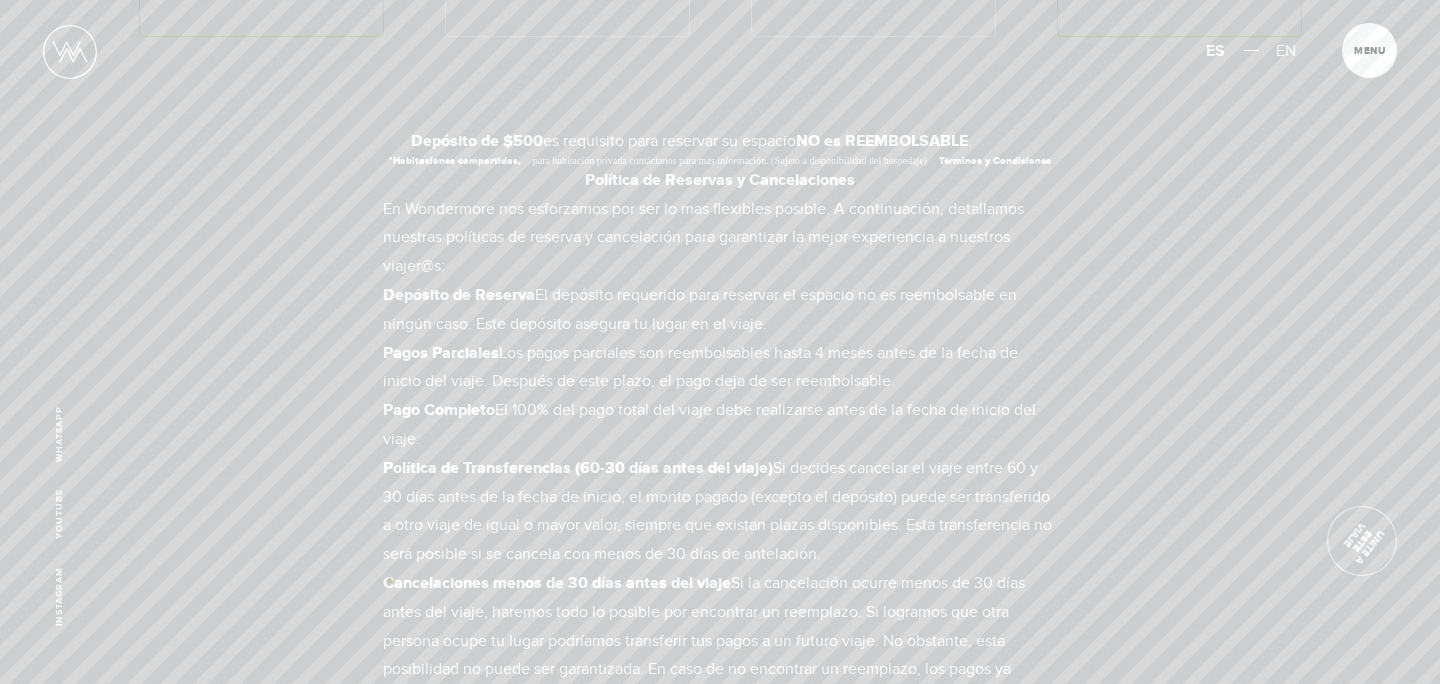 scroll, scrollTop: 12830, scrollLeft: 0, axis: vertical 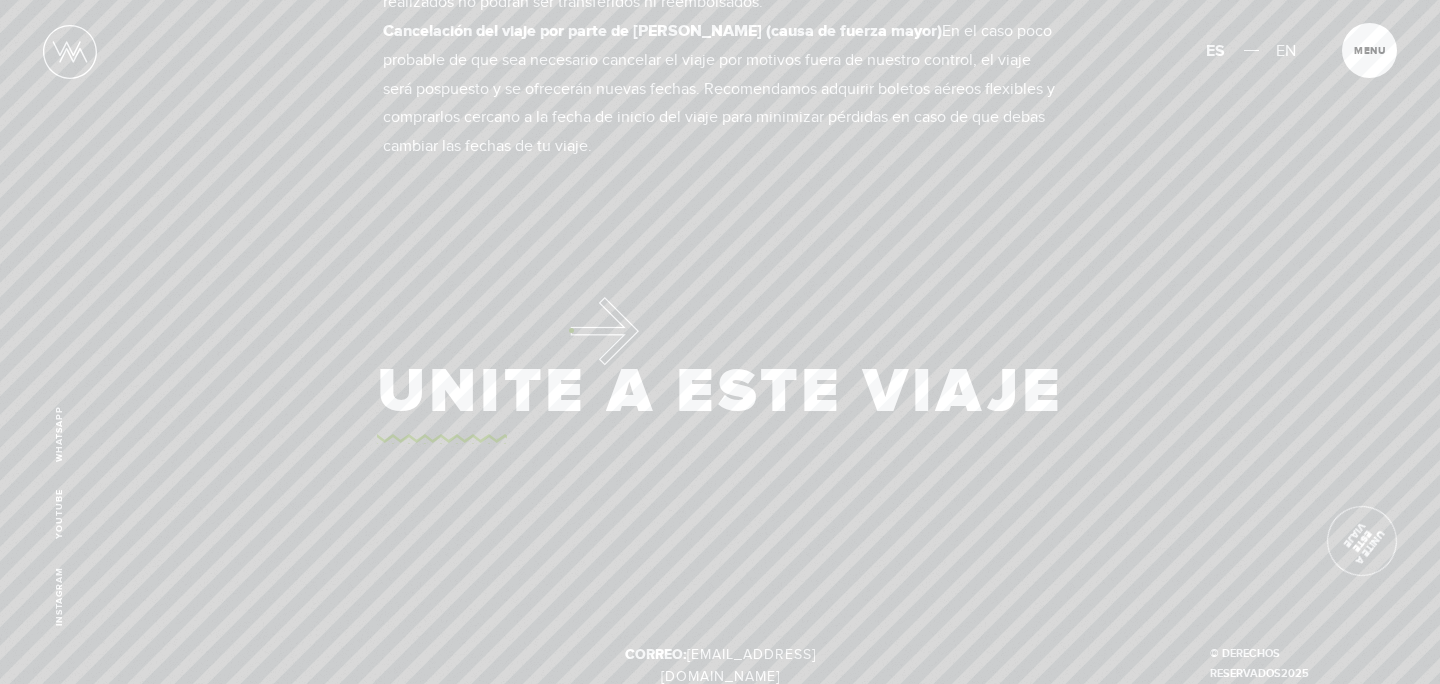 click on "Unite a este viaje" at bounding box center (720, 392) 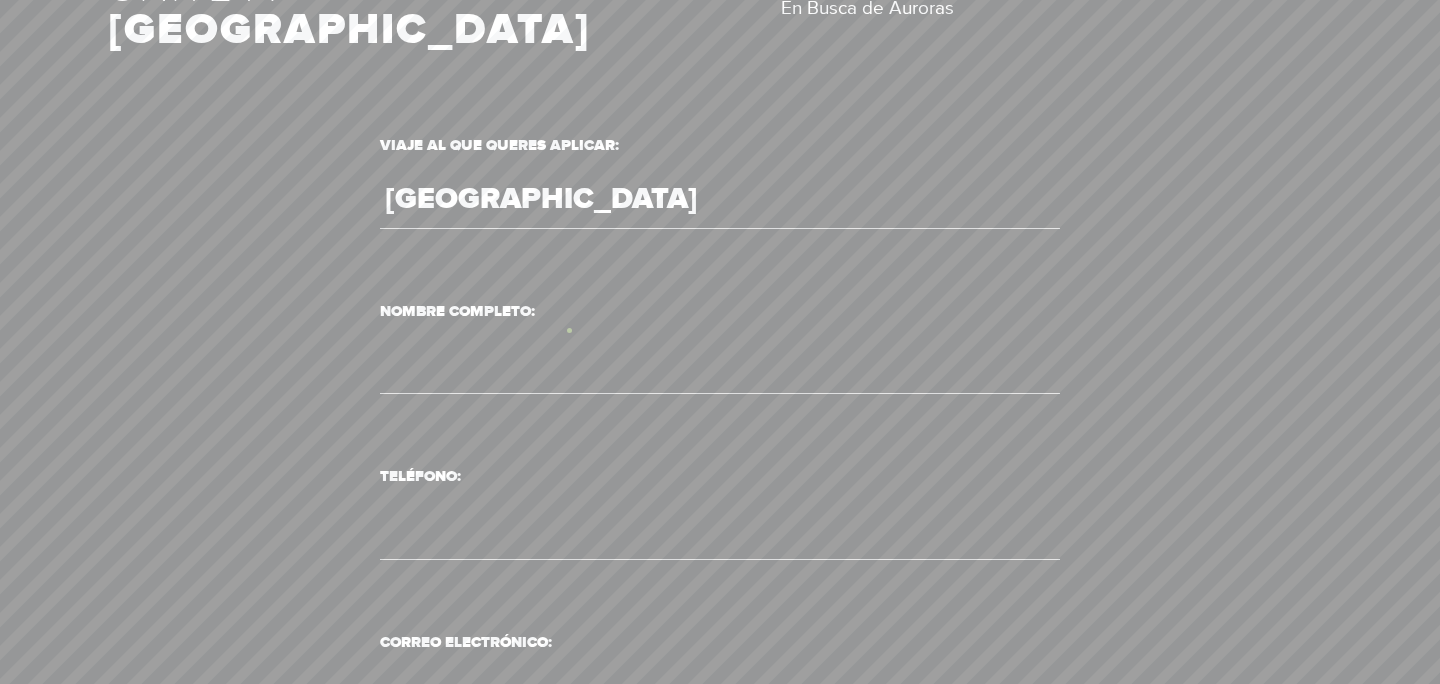 scroll, scrollTop: 0, scrollLeft: 0, axis: both 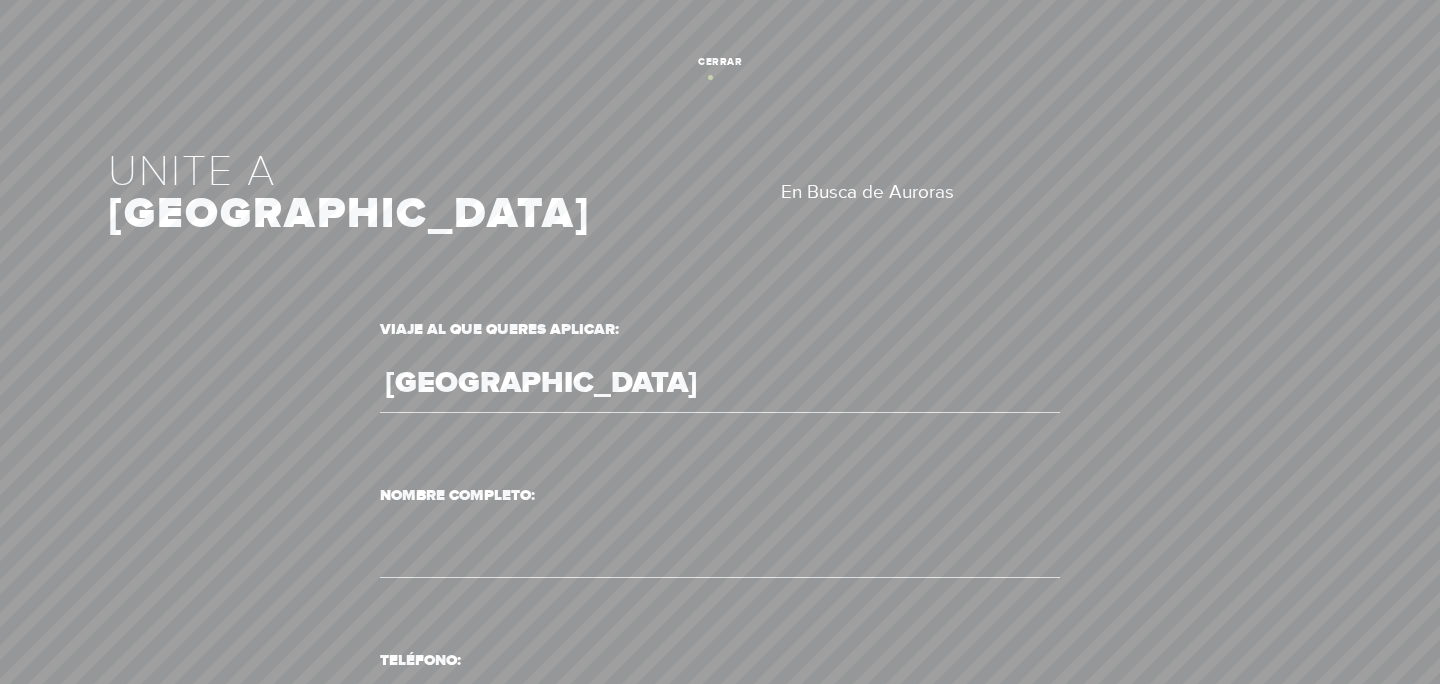 click on "cerrar" at bounding box center (720, 61) 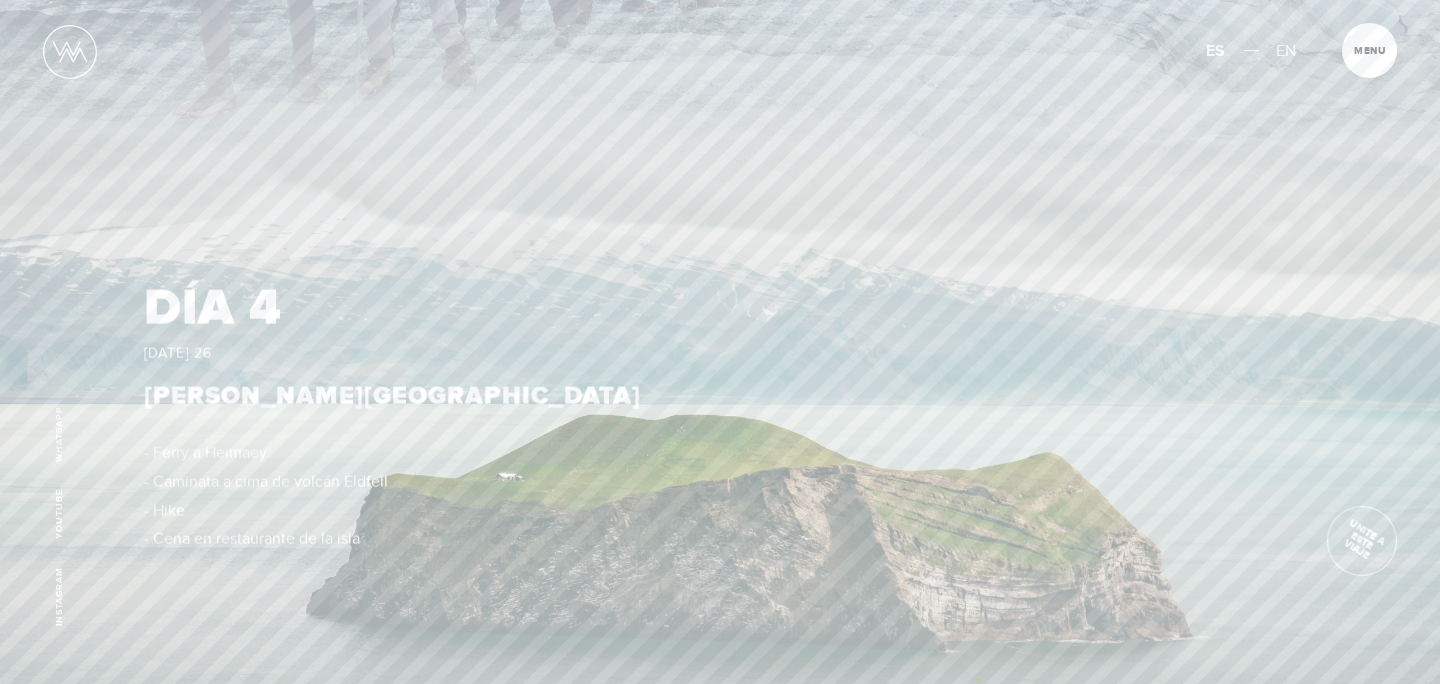 scroll, scrollTop: 2831, scrollLeft: 0, axis: vertical 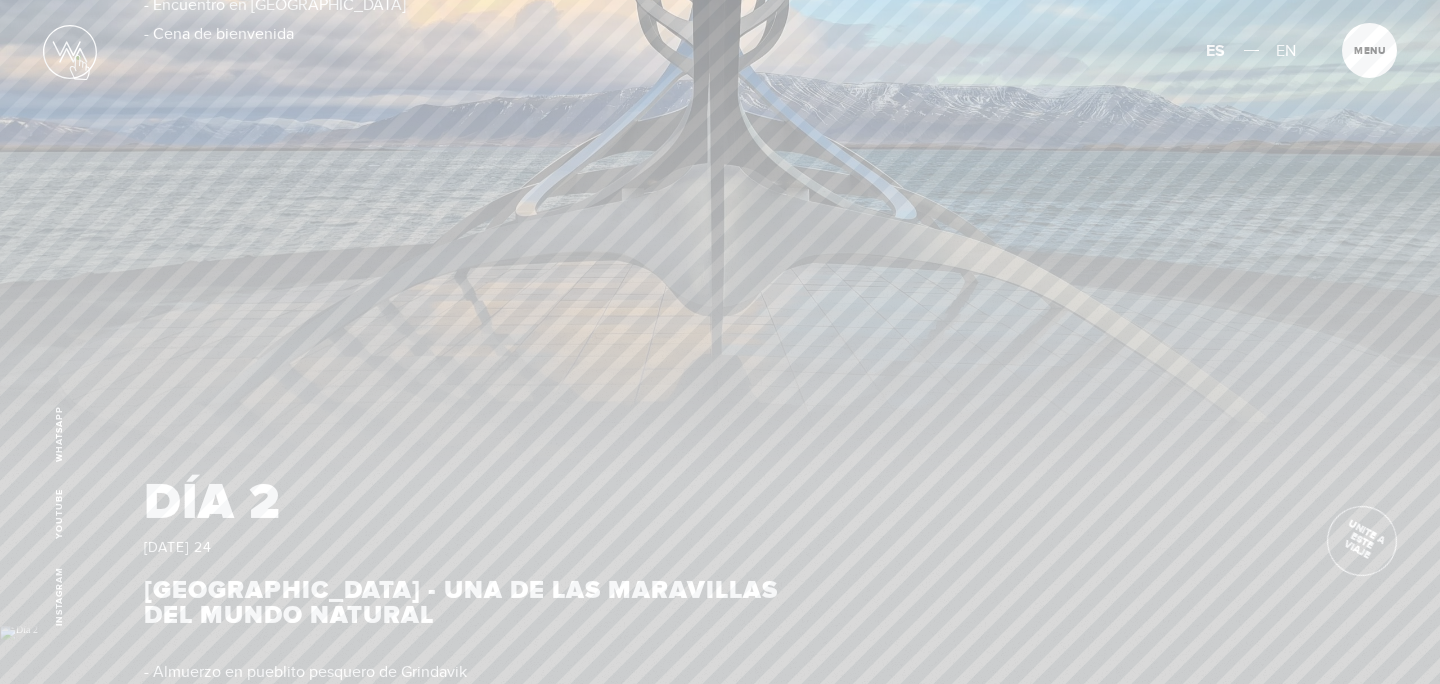 click at bounding box center [70, 52] 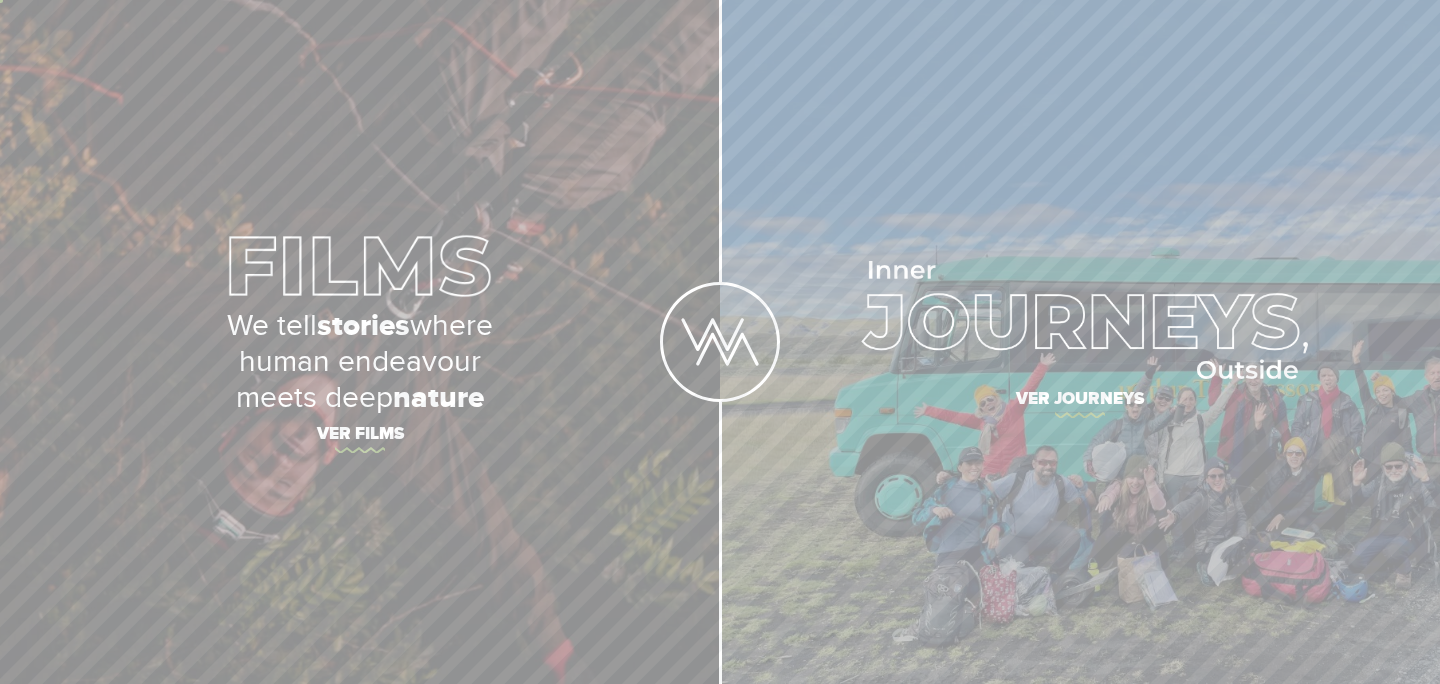 scroll, scrollTop: 0, scrollLeft: 0, axis: both 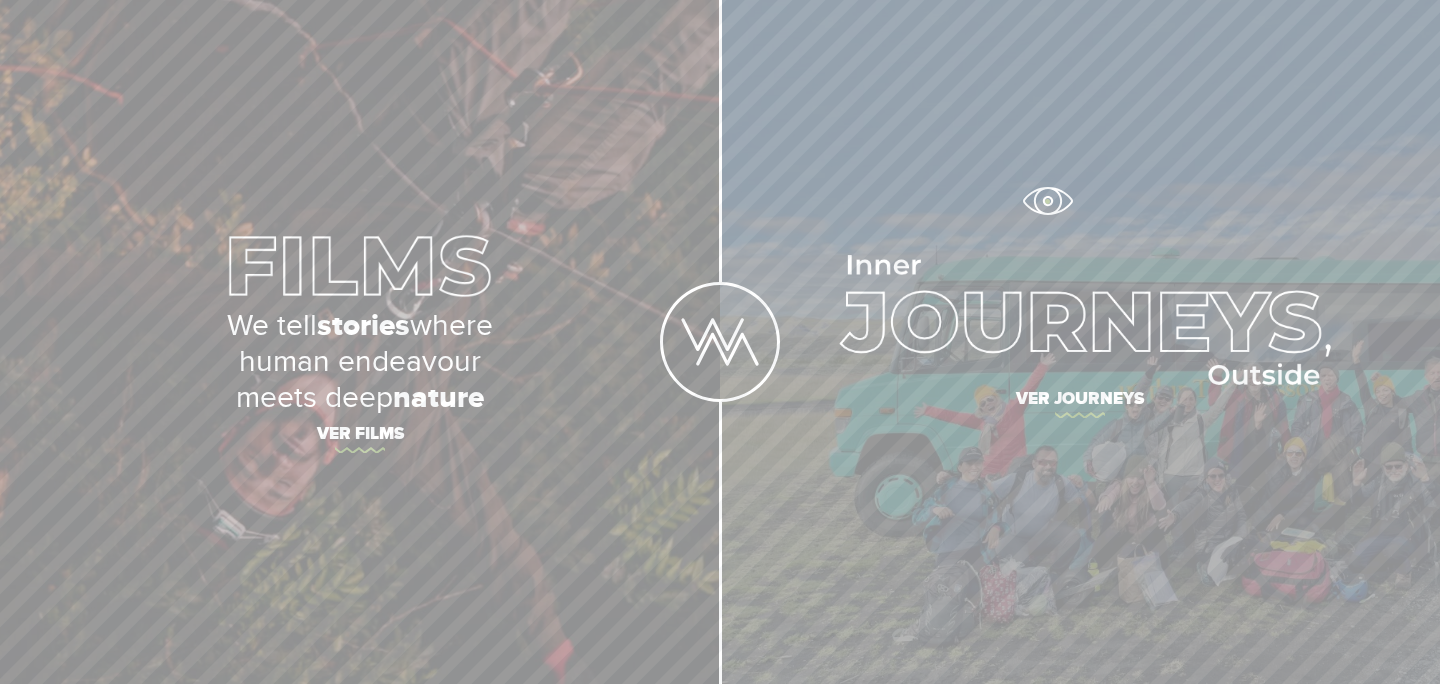 click on "Ver journeys" at bounding box center [1080, 342] 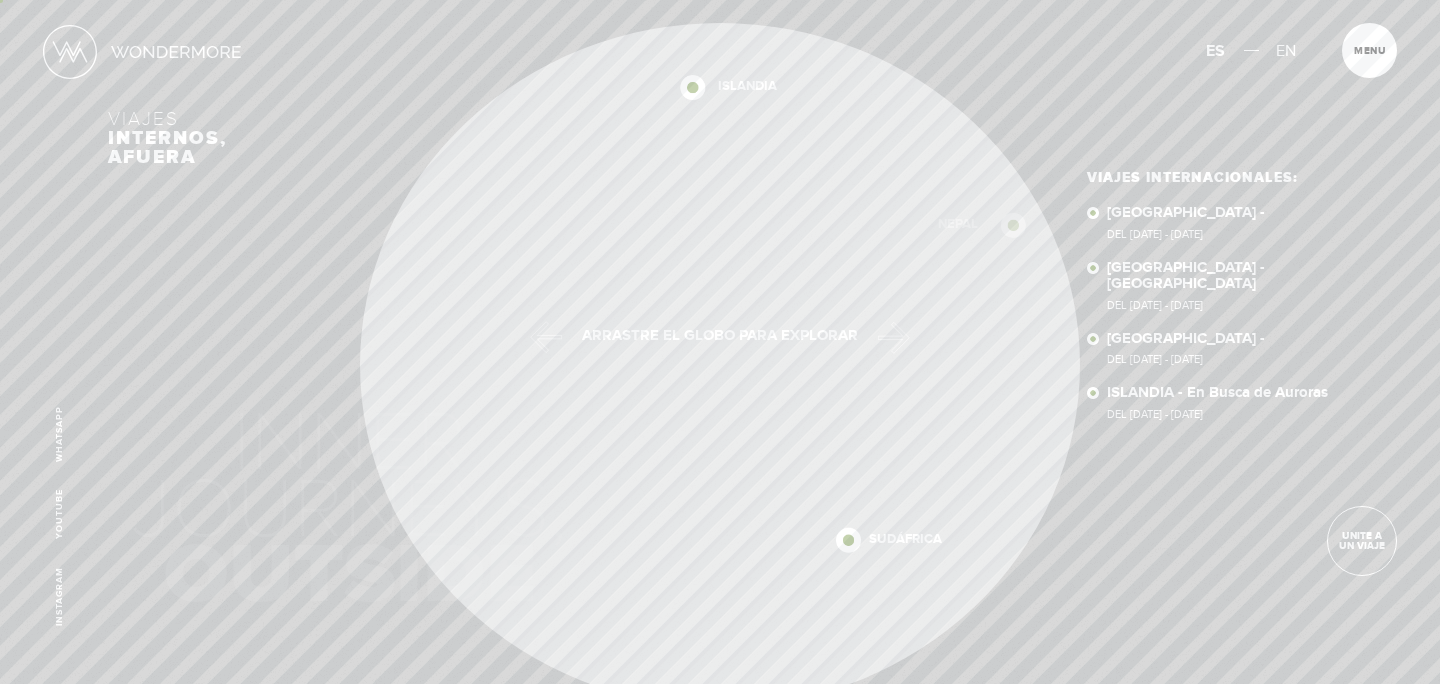 scroll, scrollTop: 0, scrollLeft: 0, axis: both 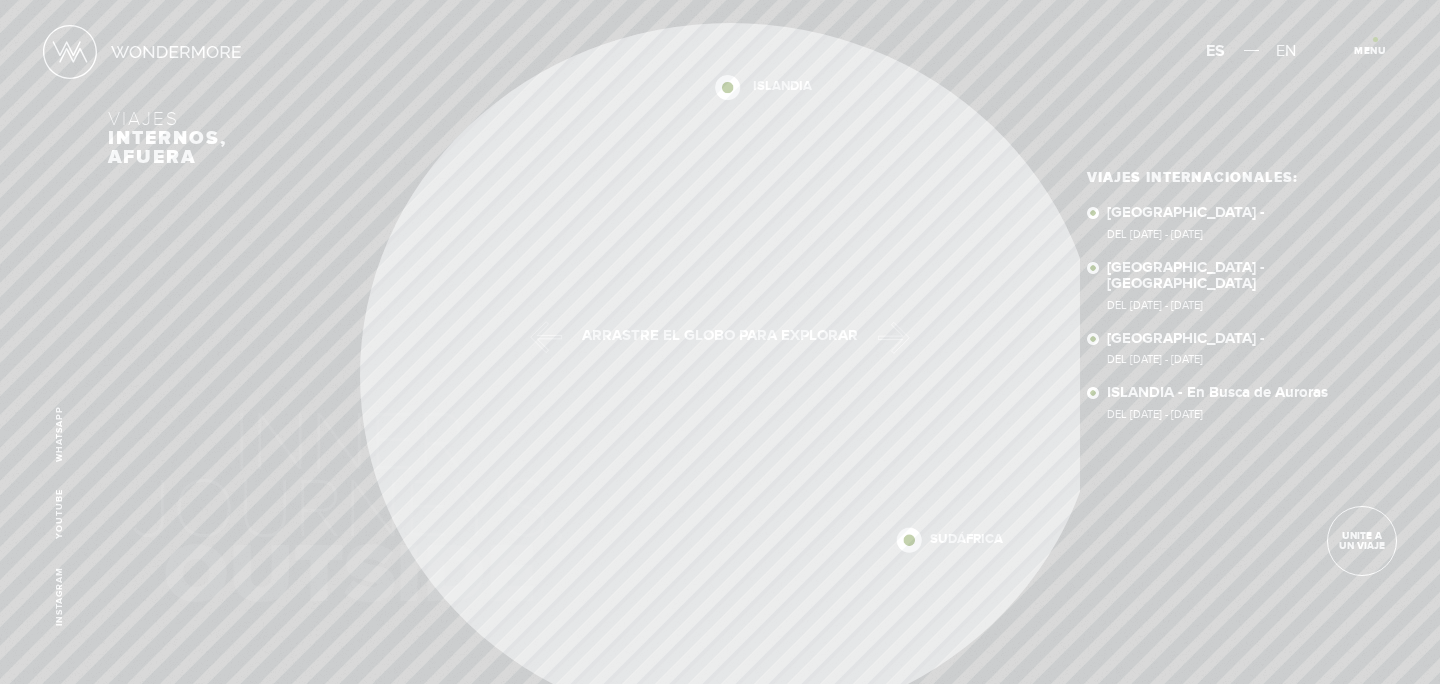click on "Menu
Cerrar" at bounding box center [1369, 50] 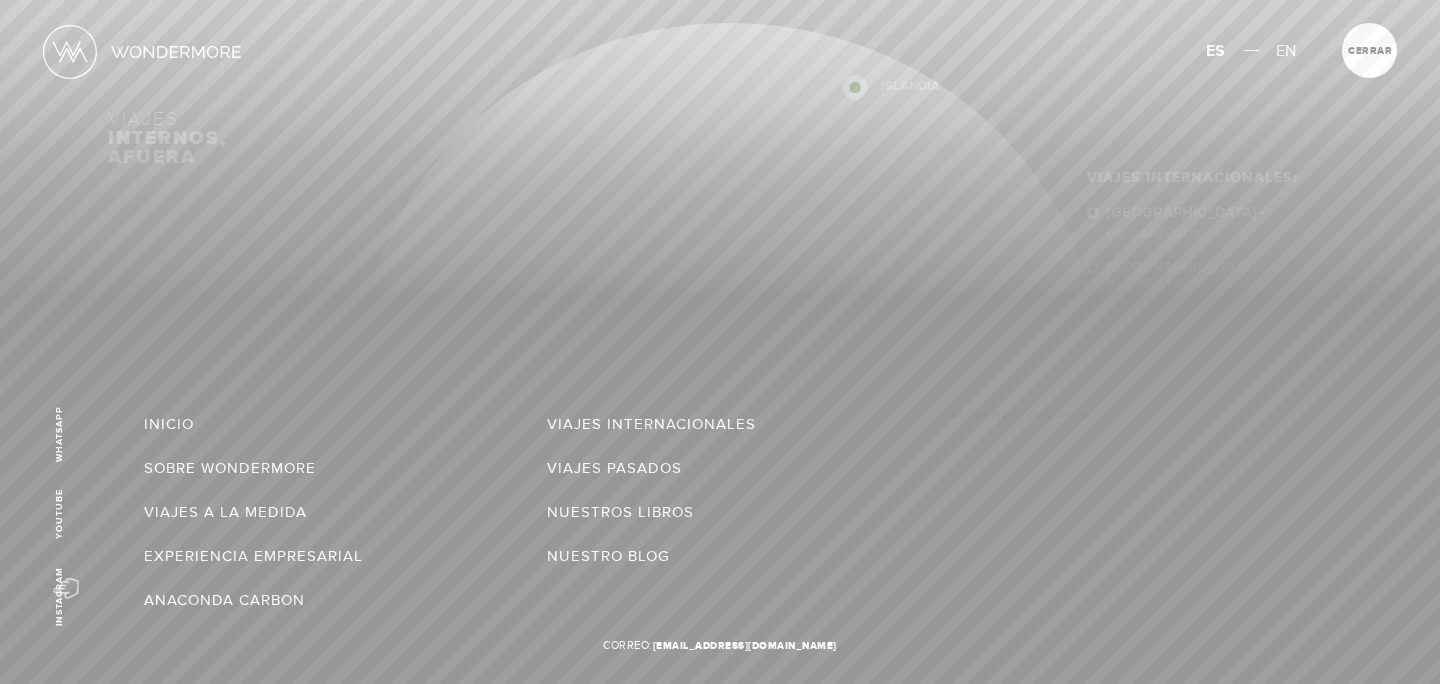 click on "Instagram" at bounding box center (59, 596) 